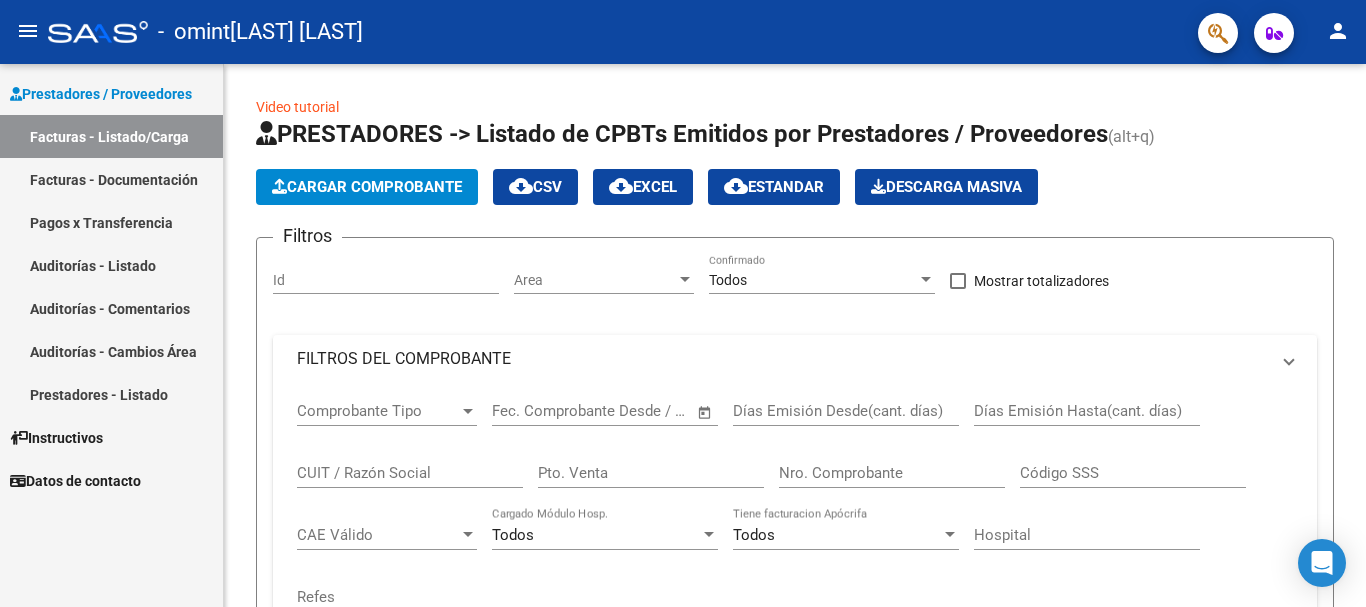 scroll, scrollTop: 0, scrollLeft: 0, axis: both 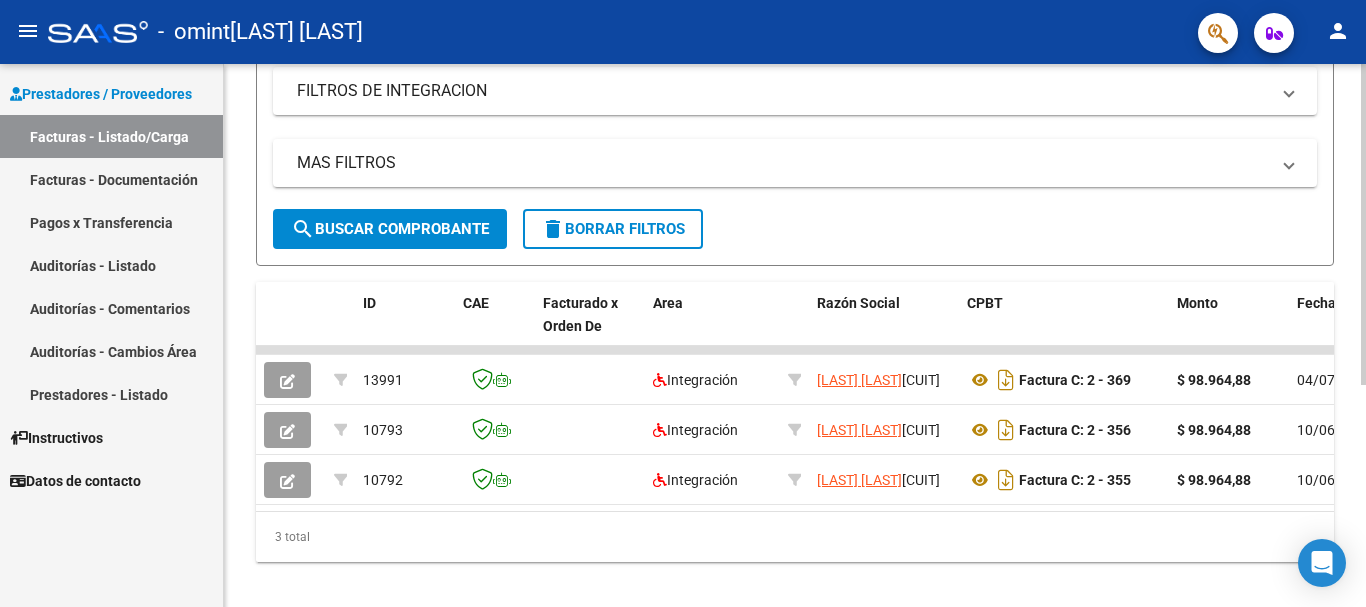 click 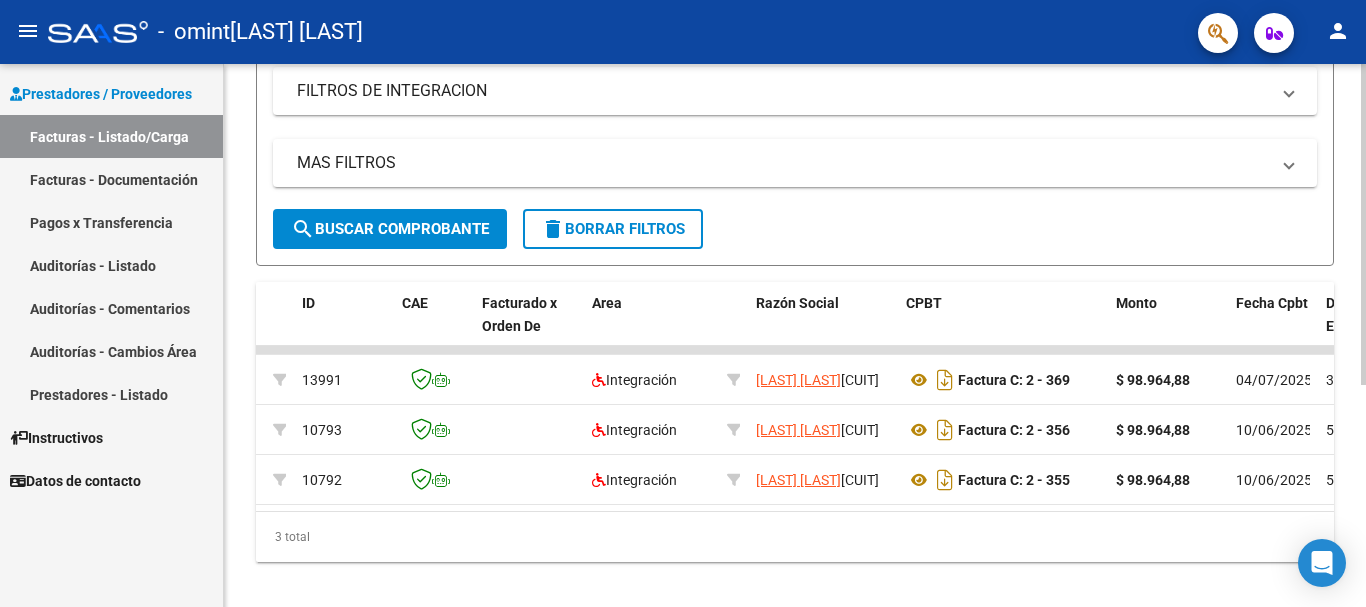 scroll, scrollTop: 0, scrollLeft: 0, axis: both 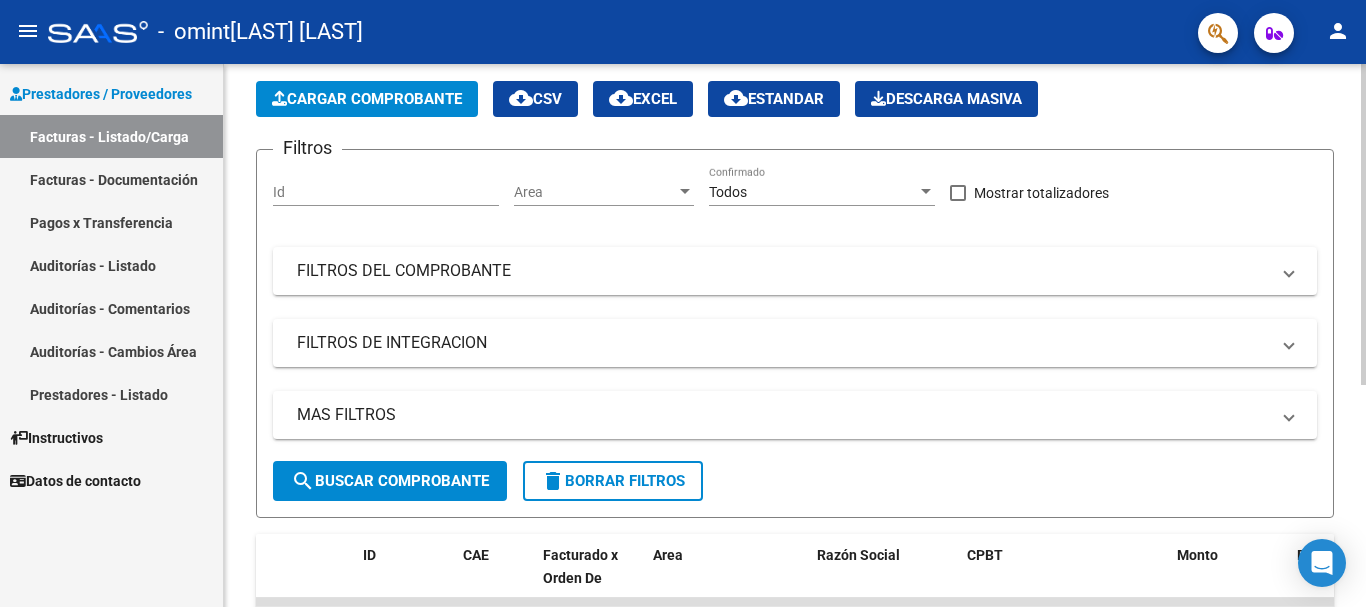 click 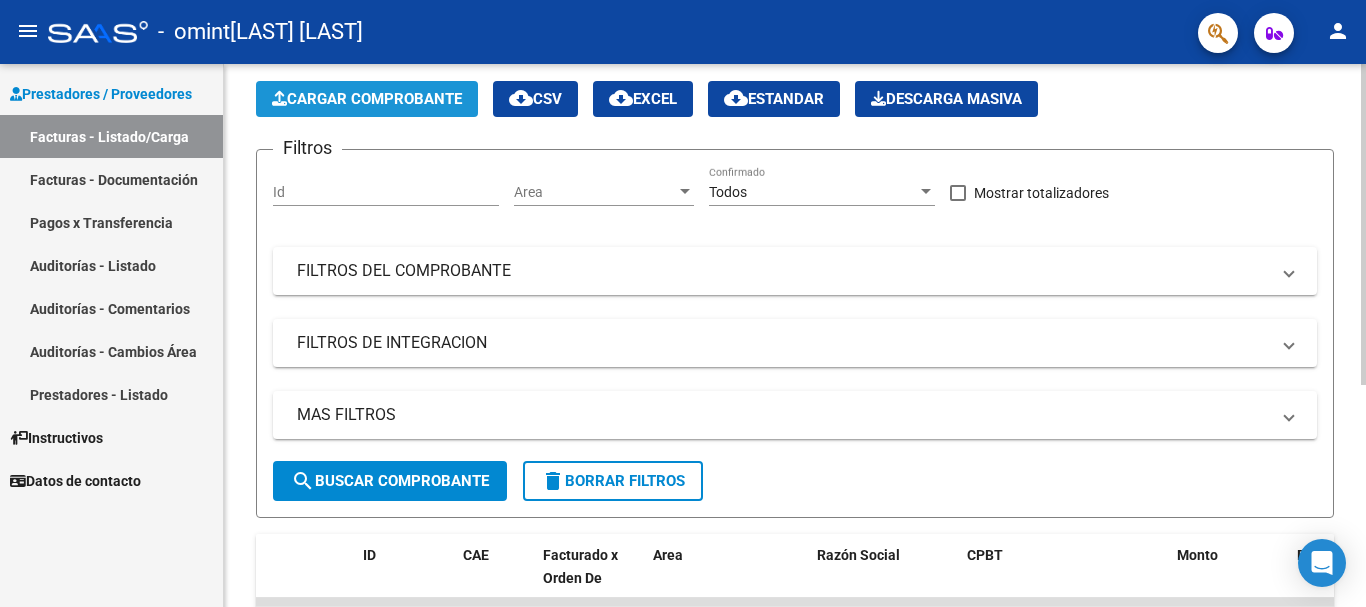 click on "Cargar Comprobante" 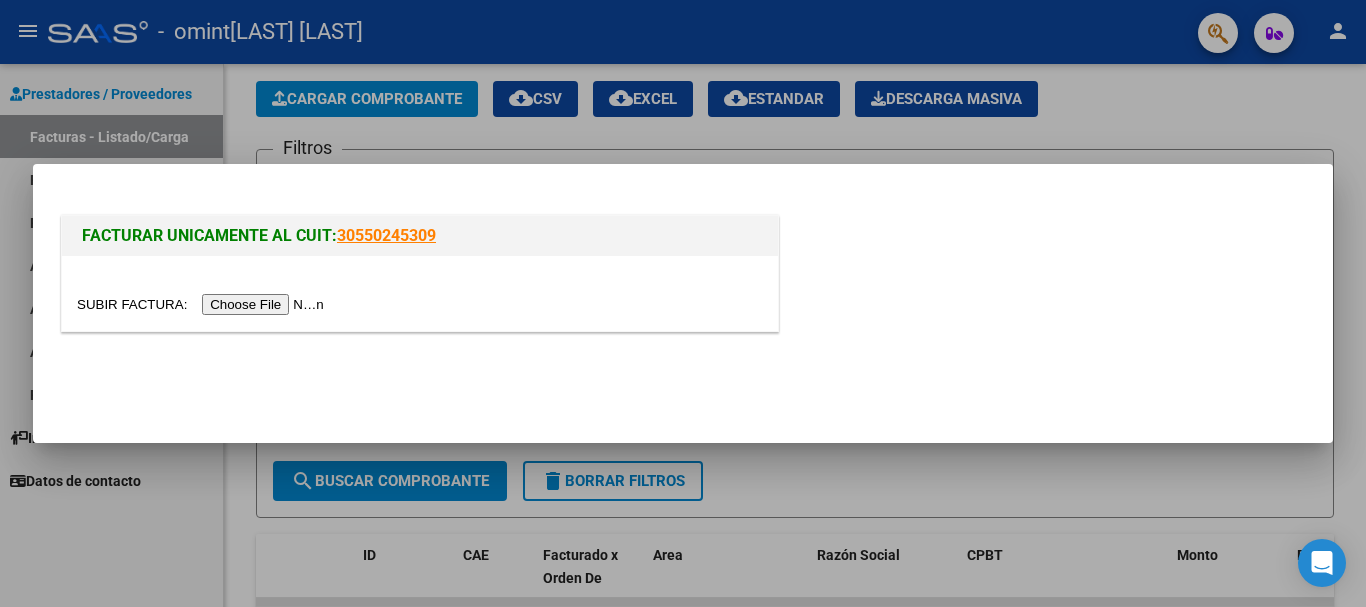 click at bounding box center [203, 304] 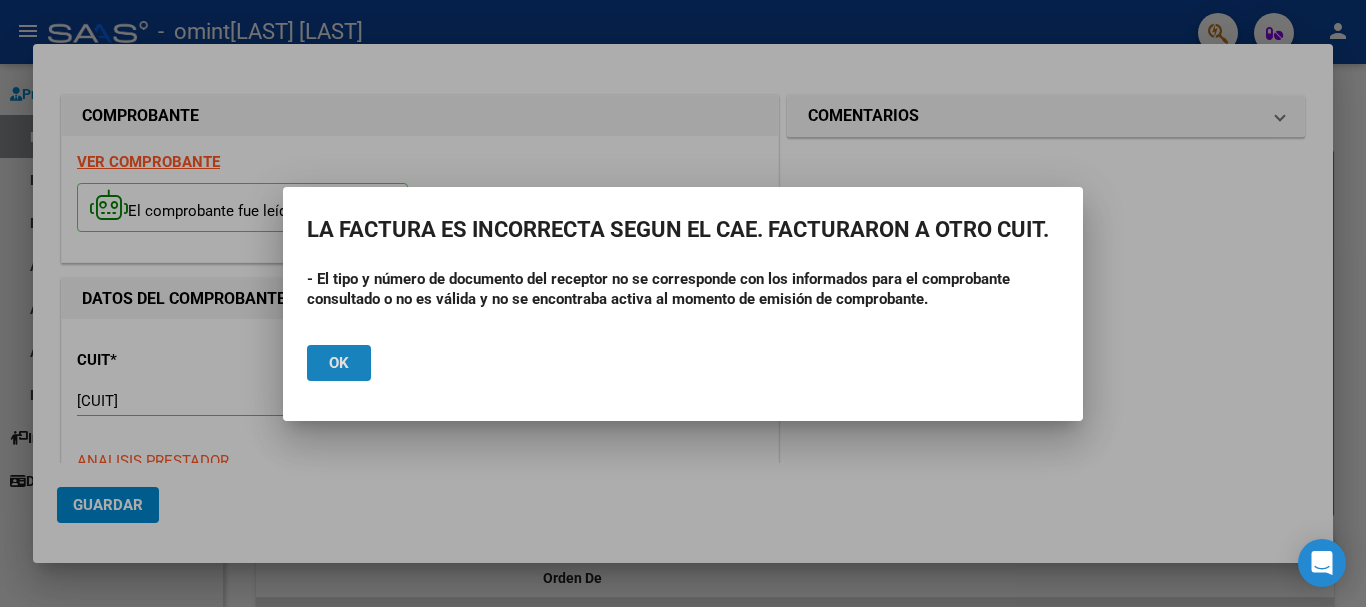 click on "Ok" 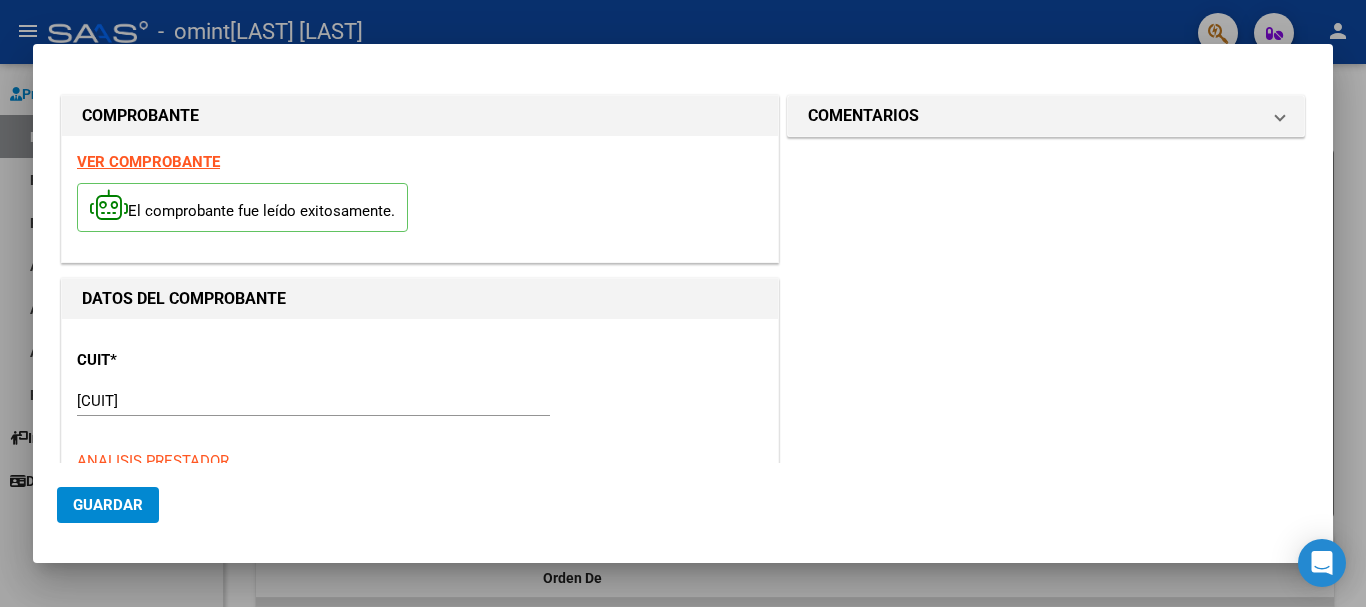 click on "VER COMPROBANTE" at bounding box center (148, 162) 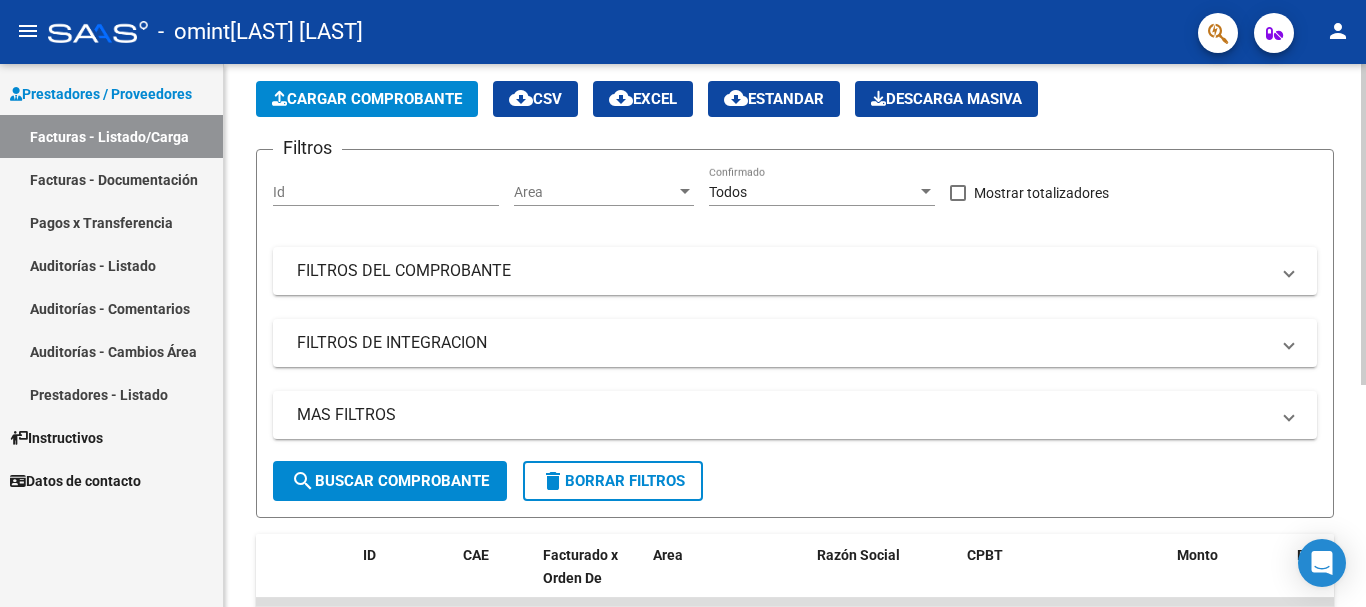 click on "Cargar Comprobante" 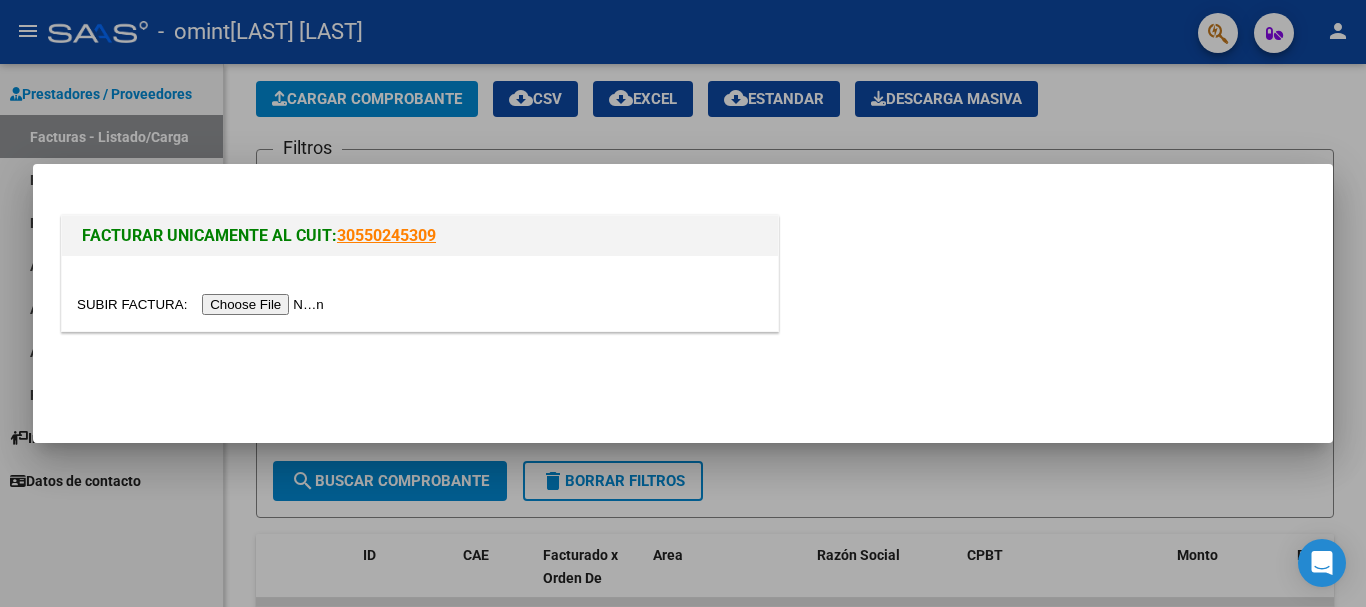 click at bounding box center [203, 304] 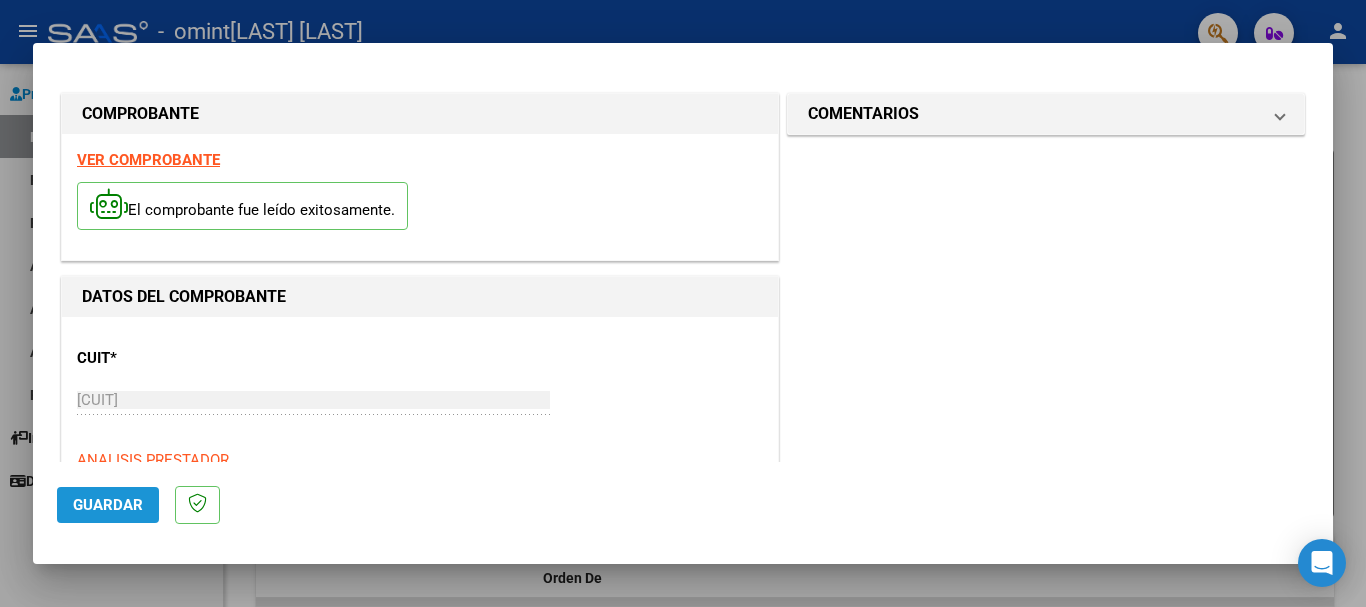 click on "Guardar" 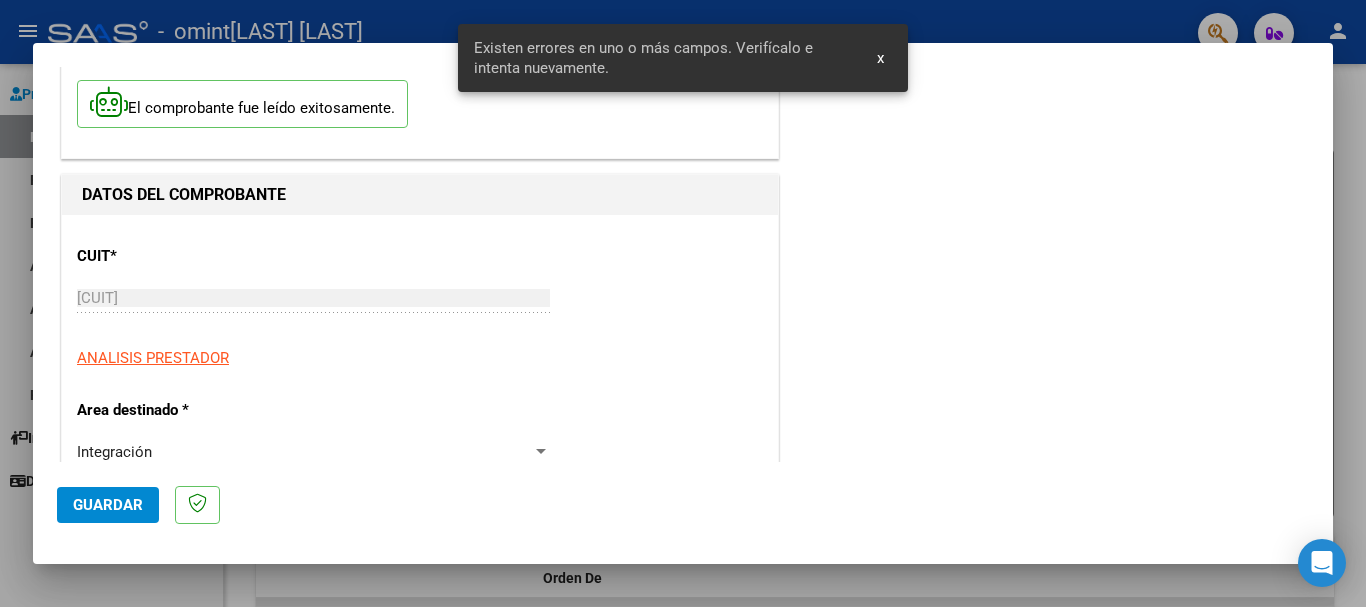 scroll, scrollTop: 462, scrollLeft: 0, axis: vertical 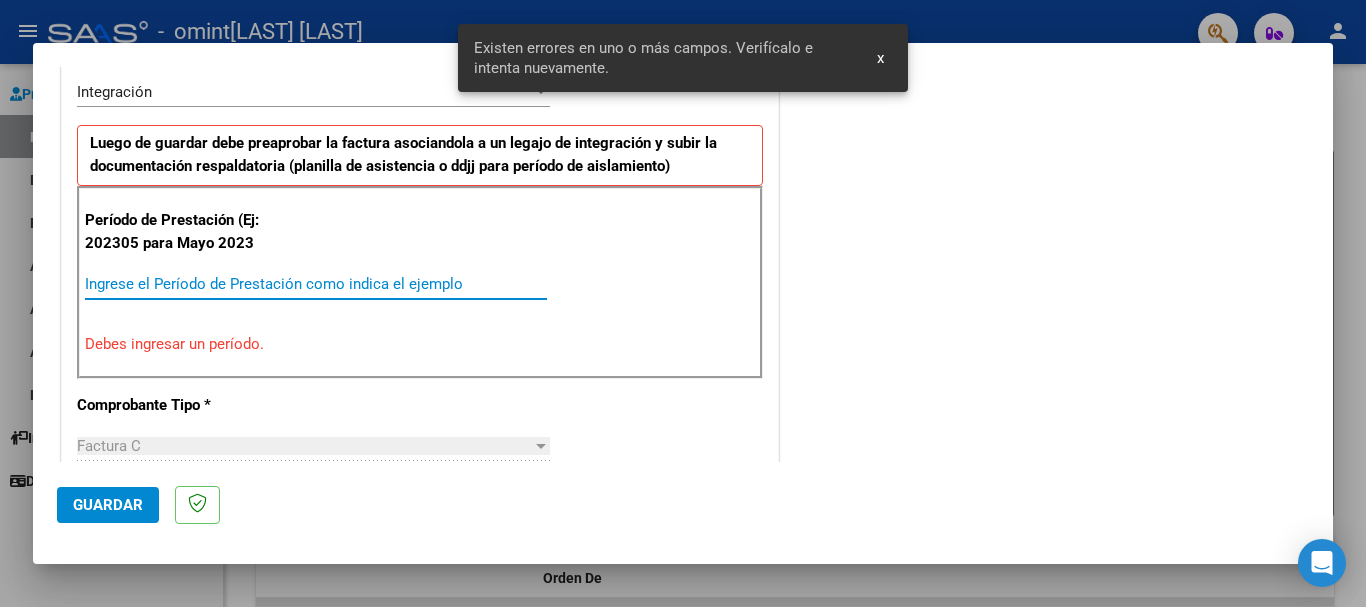 click on "Ingrese el Período de Prestación como indica el ejemplo" at bounding box center (316, 284) 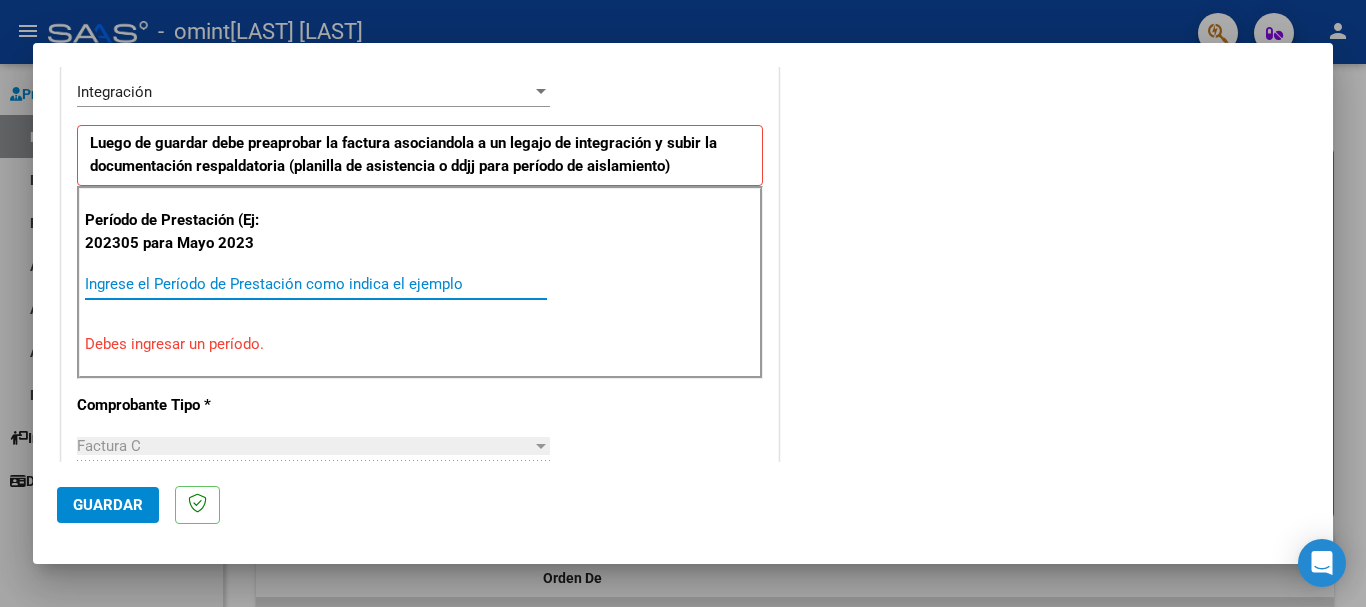 click on "Ingrese el Período de Prestación como indica el ejemplo" at bounding box center (316, 284) 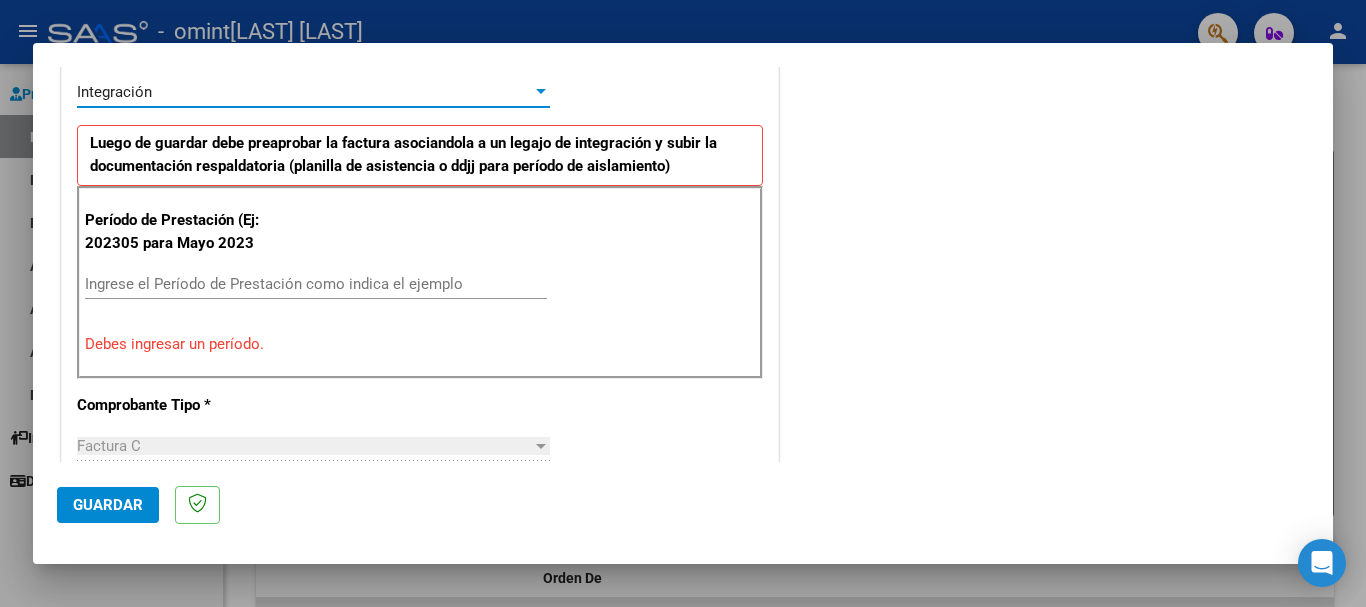 click on "Integración" at bounding box center [304, 92] 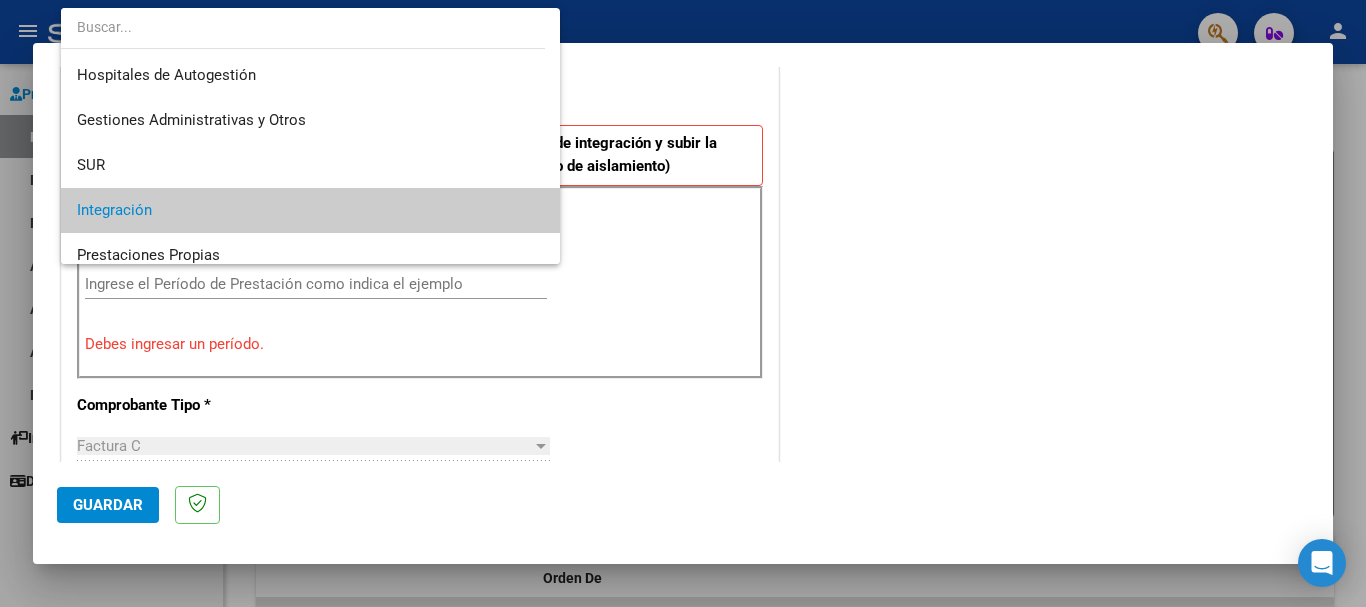scroll, scrollTop: 119, scrollLeft: 0, axis: vertical 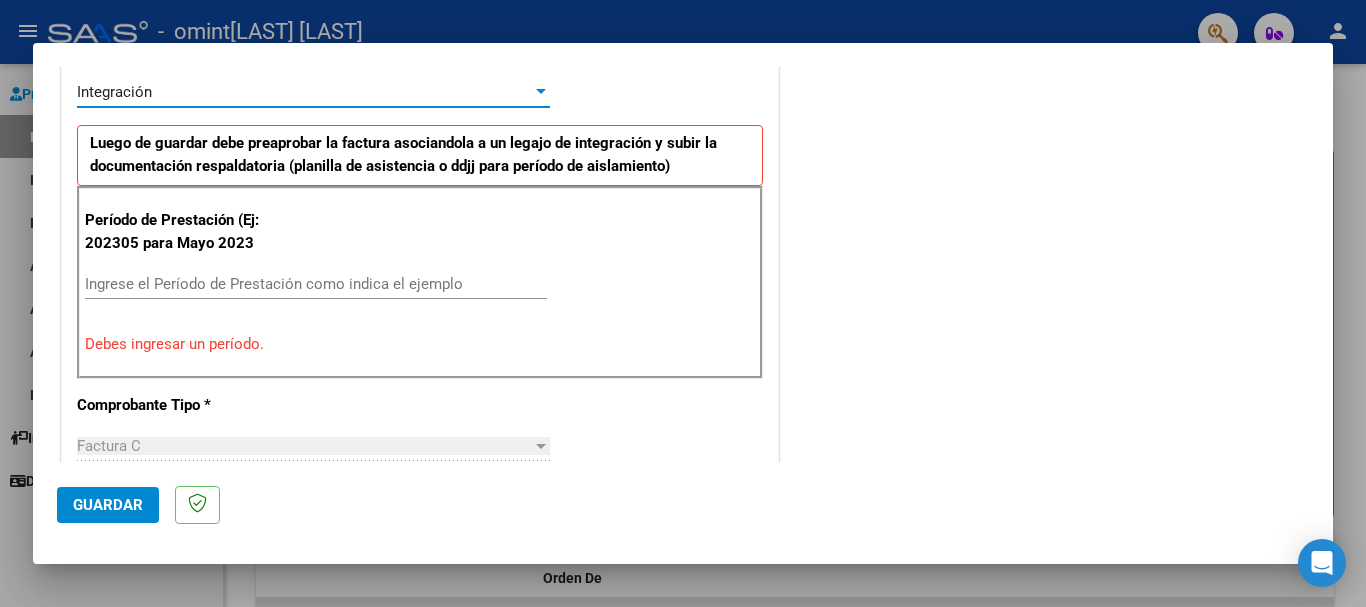 click on "Ingrese el Período de Prestación como indica el ejemplo" at bounding box center (316, 284) 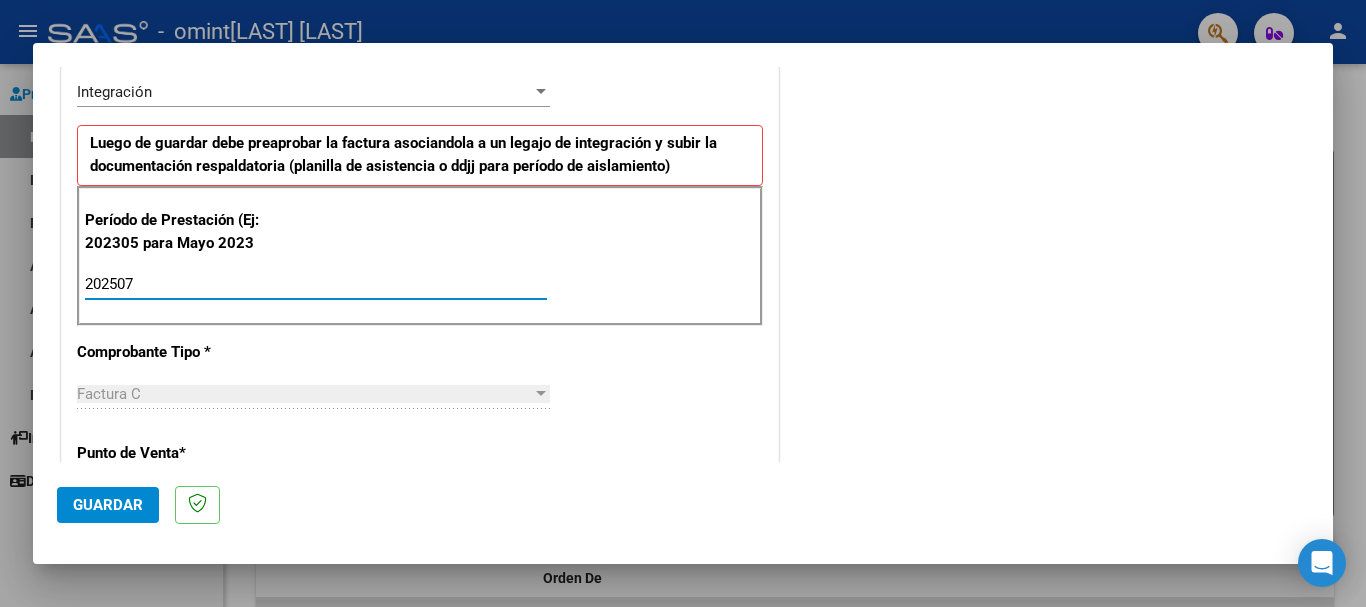 type on "202507" 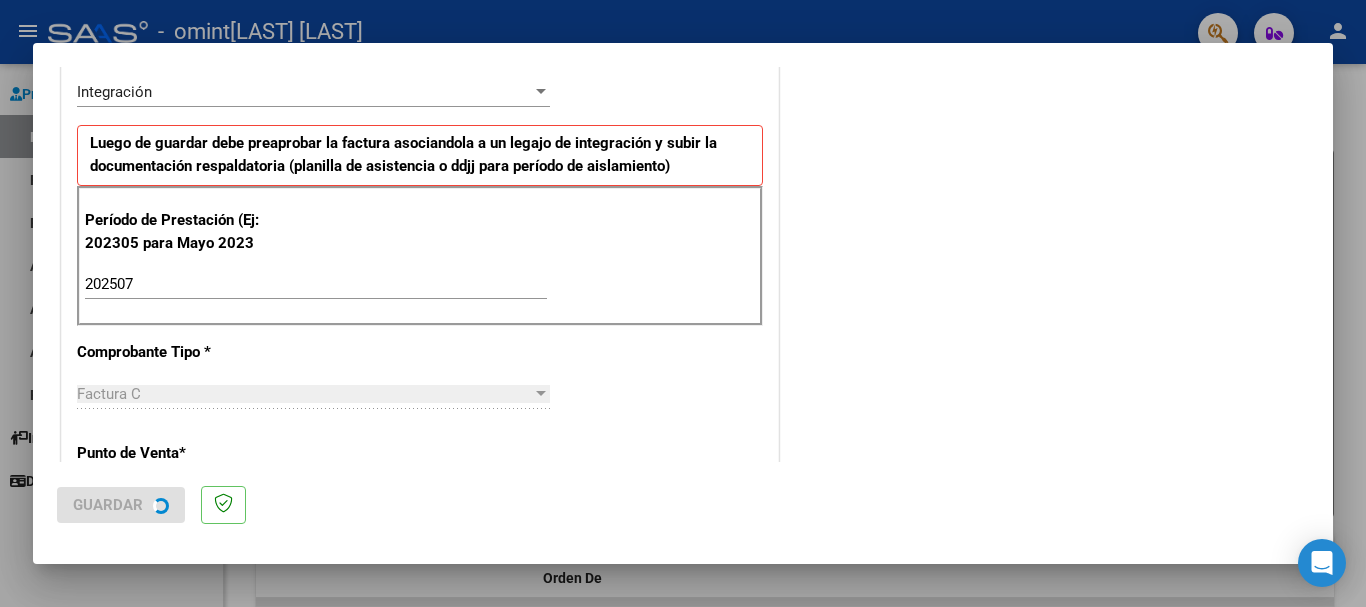 scroll, scrollTop: 0, scrollLeft: 0, axis: both 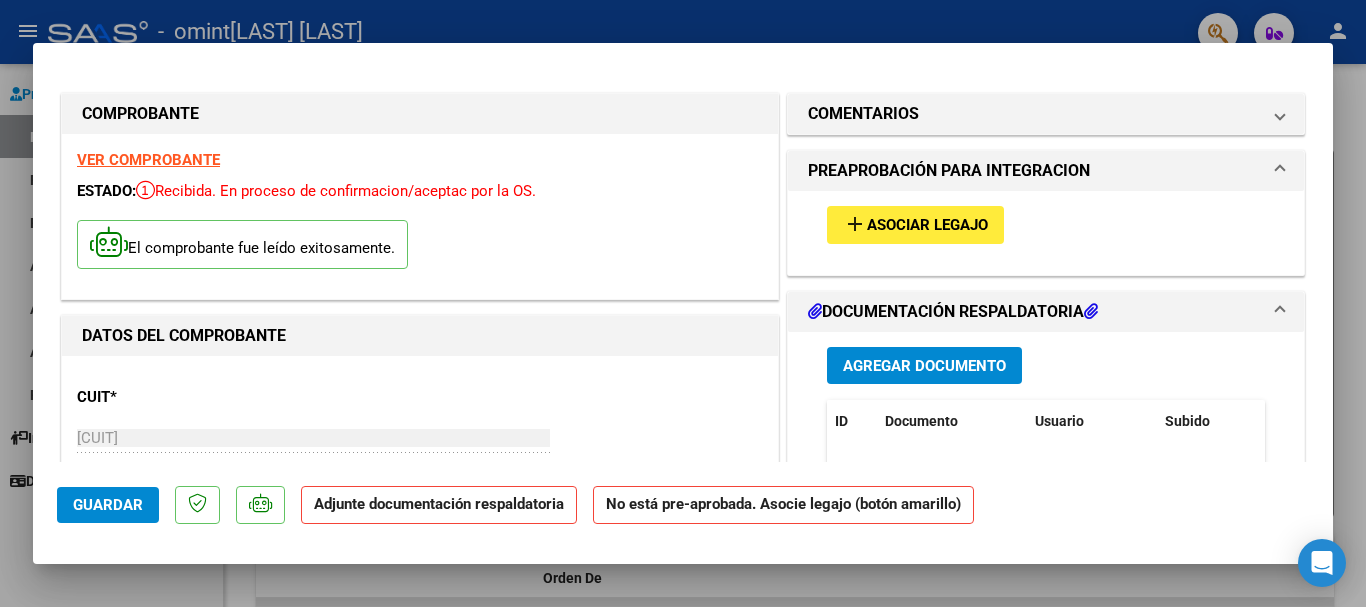 drag, startPoint x: 1334, startPoint y: 140, endPoint x: 1346, endPoint y: 164, distance: 26.832815 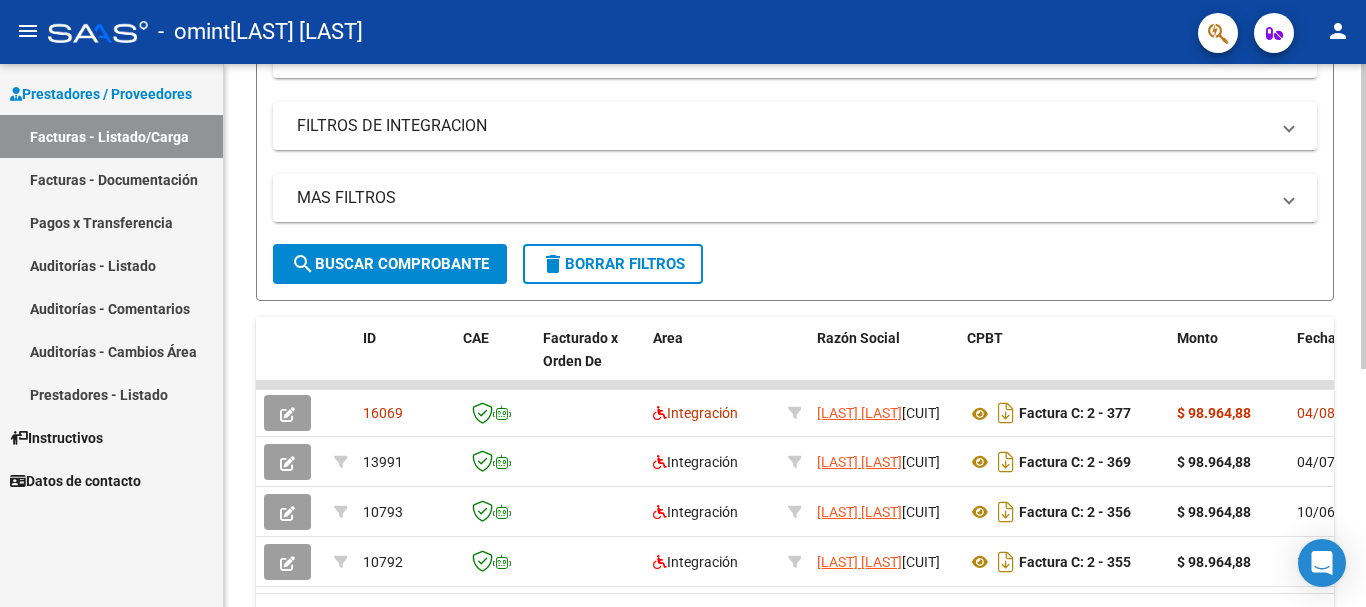 scroll, scrollTop: 425, scrollLeft: 0, axis: vertical 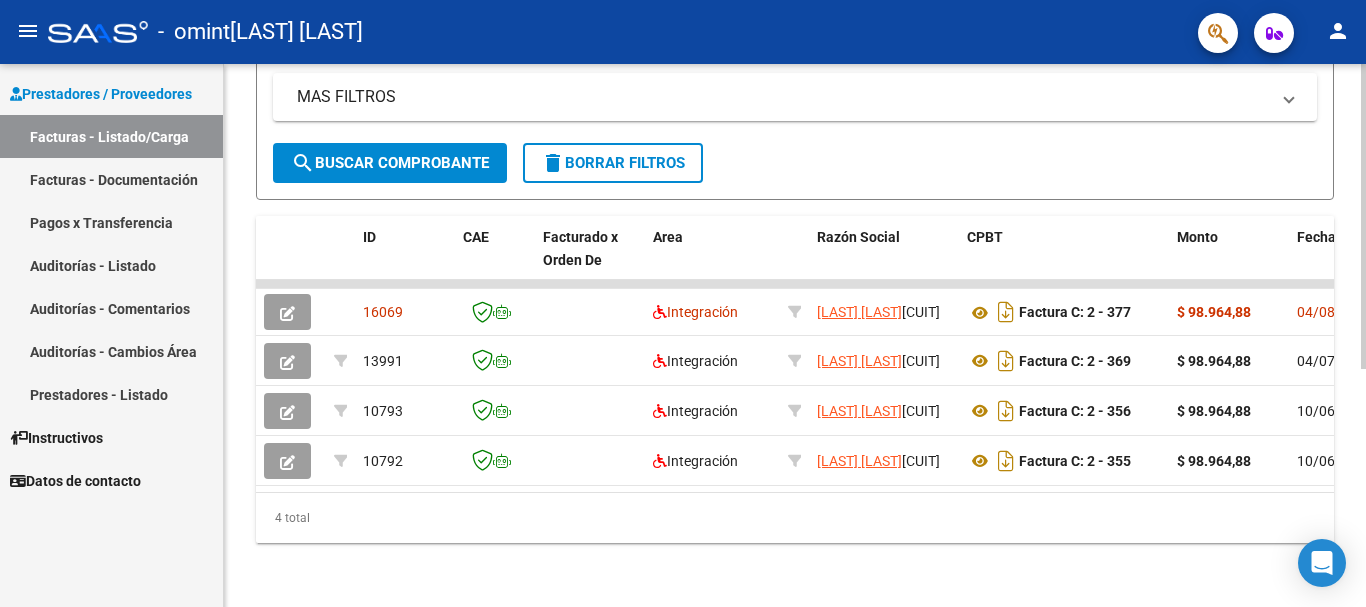 click 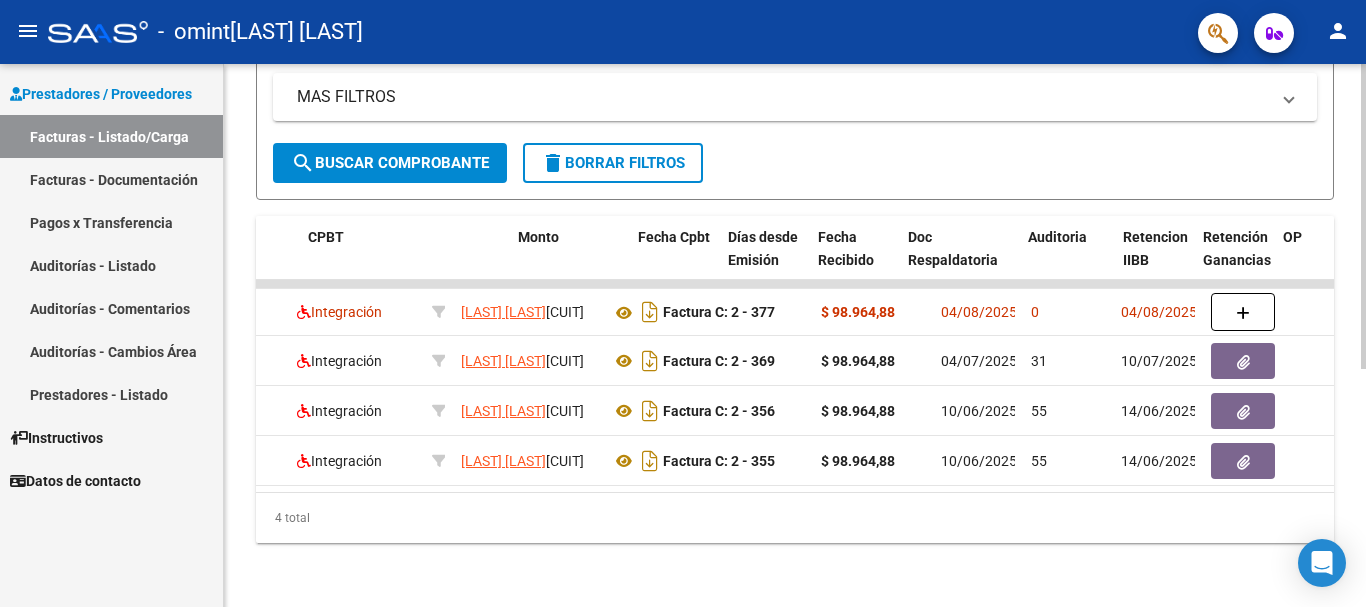 scroll, scrollTop: 0, scrollLeft: 659, axis: horizontal 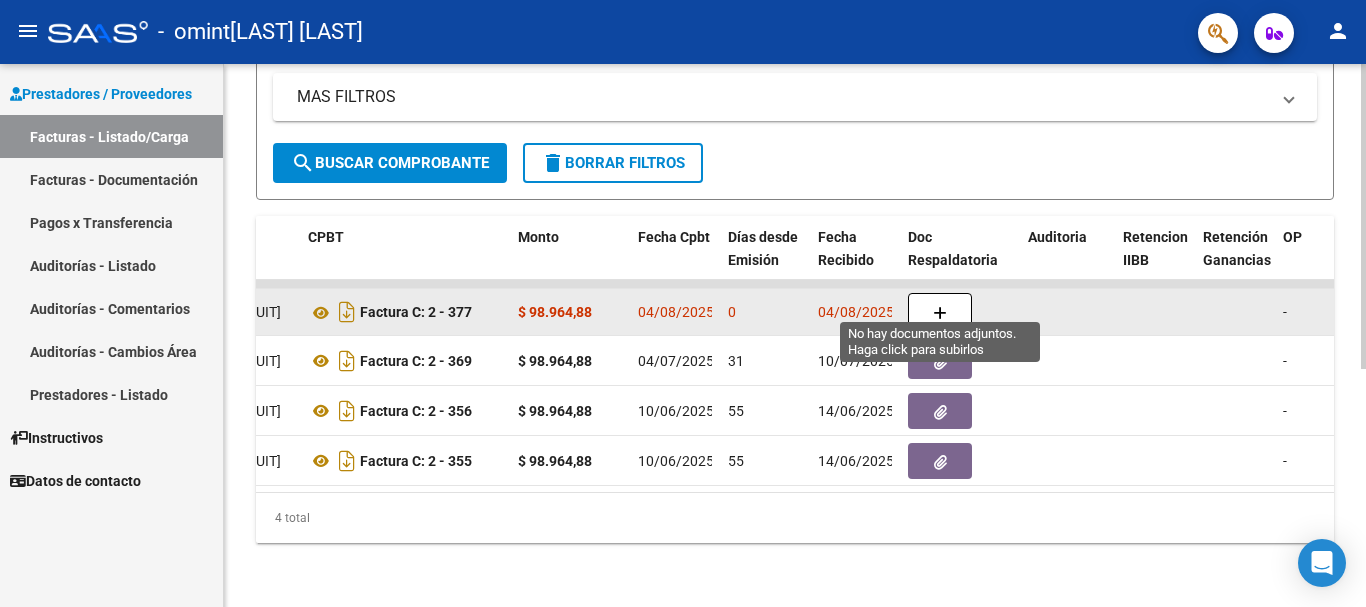click 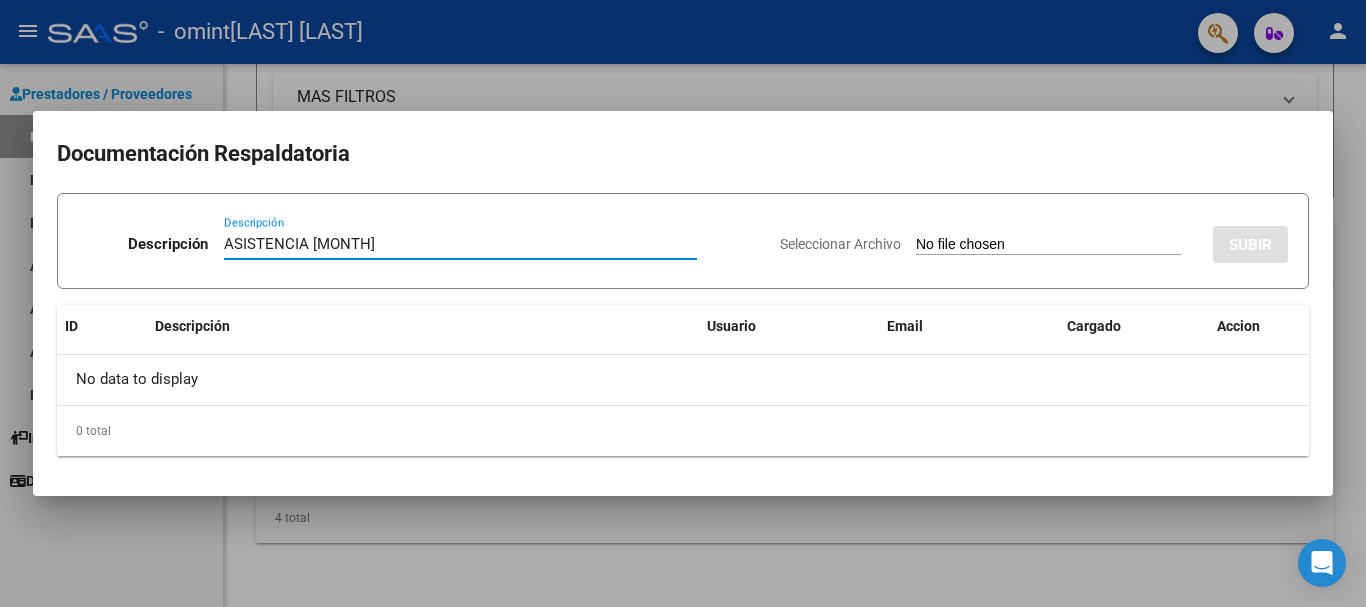 click on "Seleccionar Archivo" at bounding box center (1048, 245) 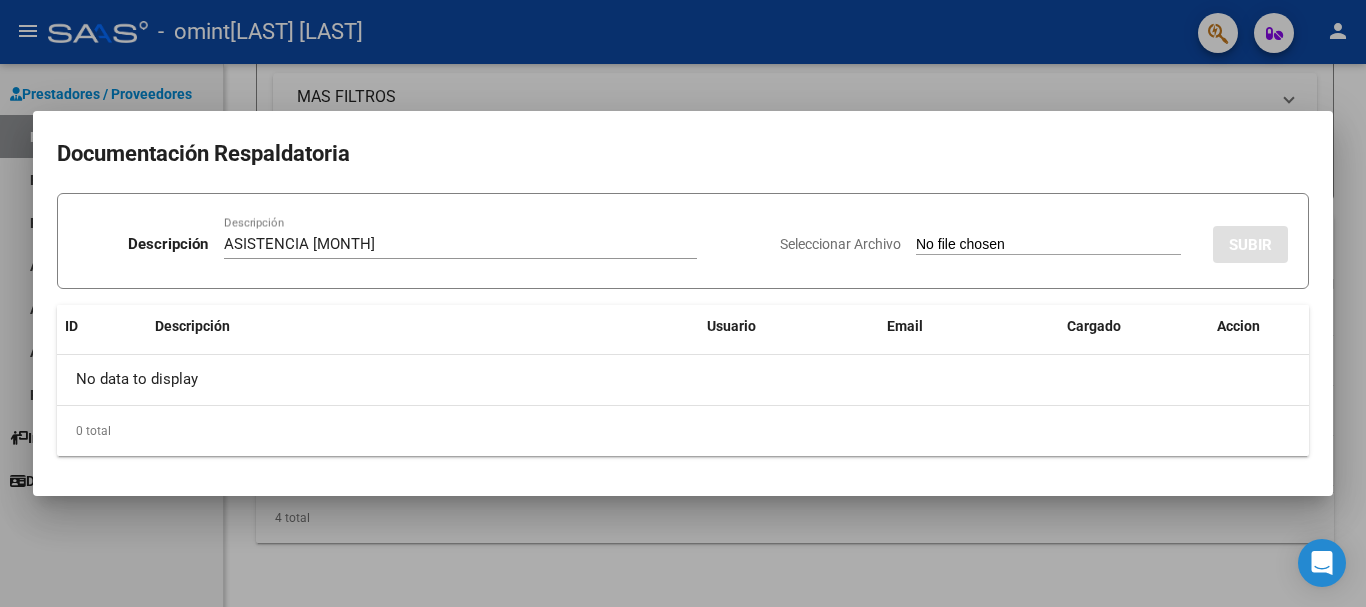 click on "ASISTENCIA [MONTH]" at bounding box center (460, 244) 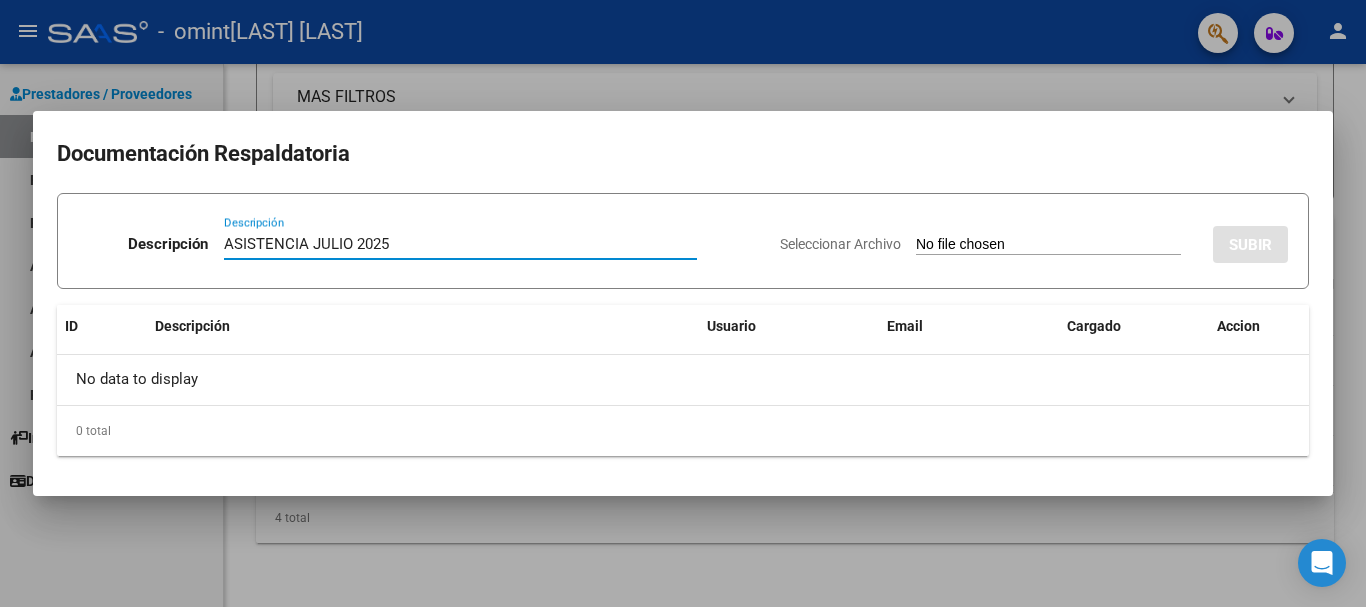 type on "ASISTENCIA JULIO 2025" 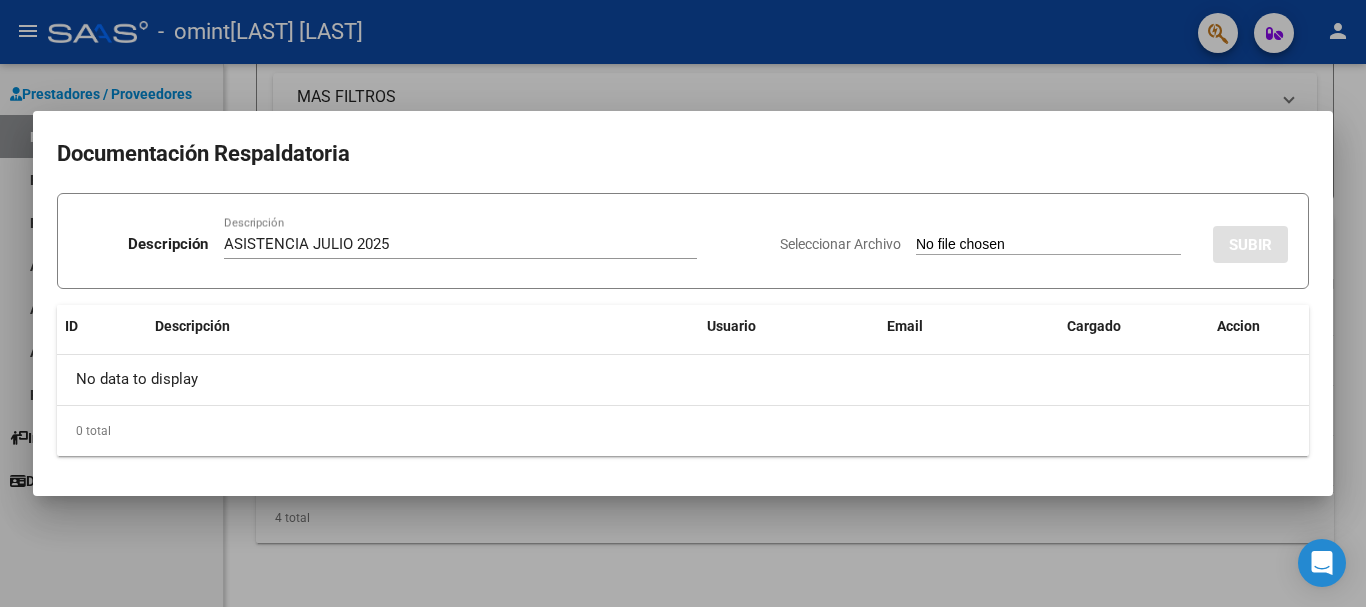 type on "C:\fakepath\[LAST] [FIRST] [INITIAL]- [MONTH] ASISTENCIA .pdf" 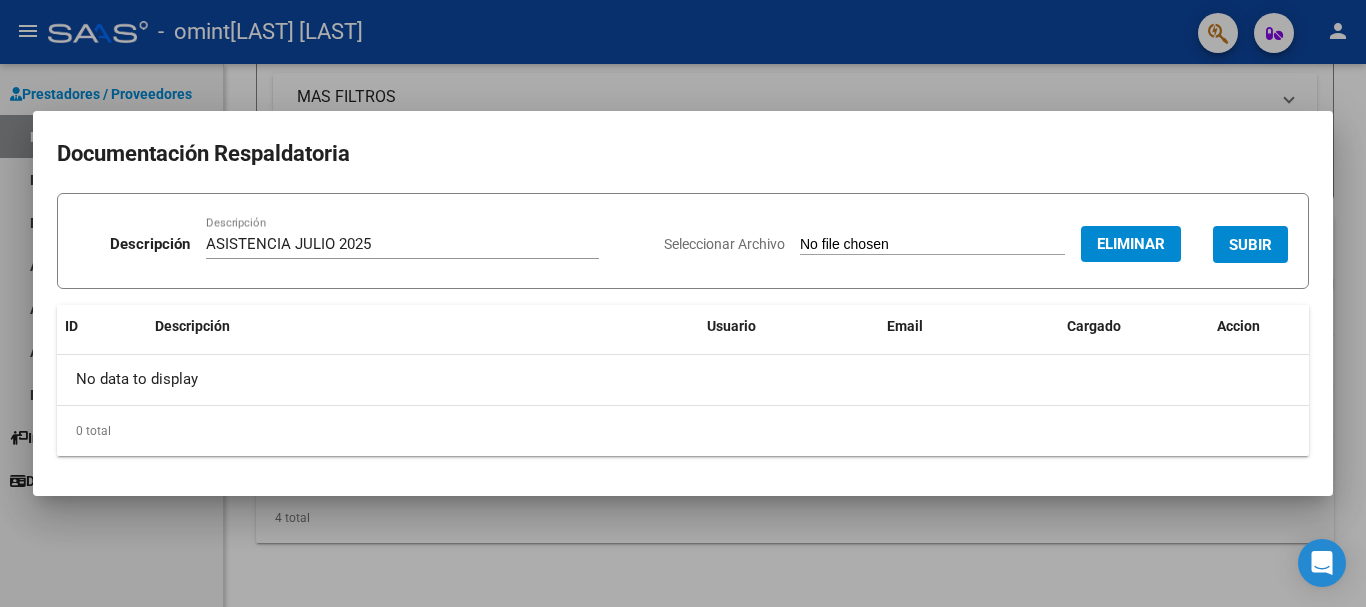 click on "SUBIR" at bounding box center [1250, 245] 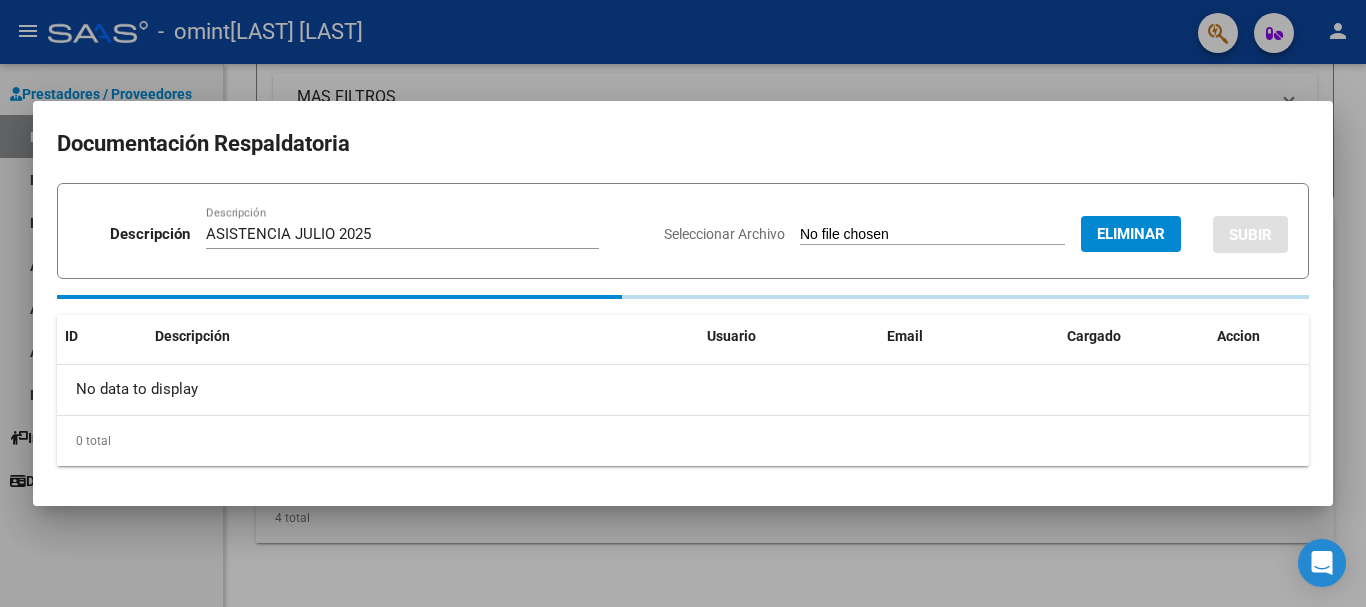type 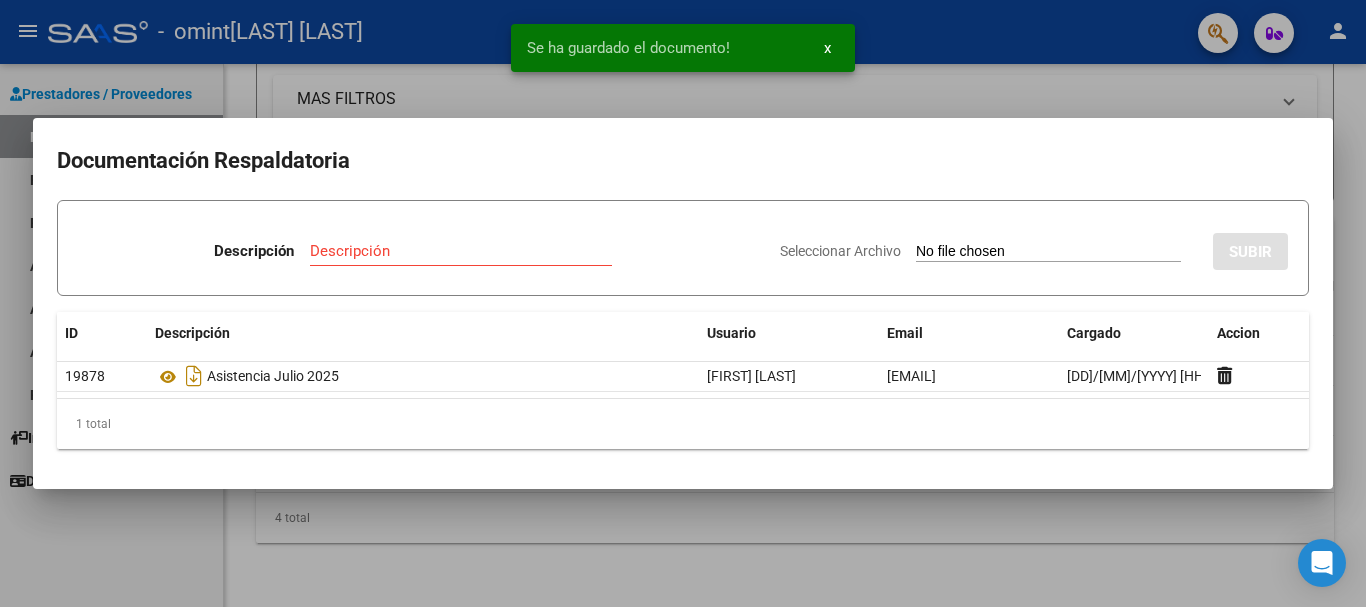 click on "1 total" 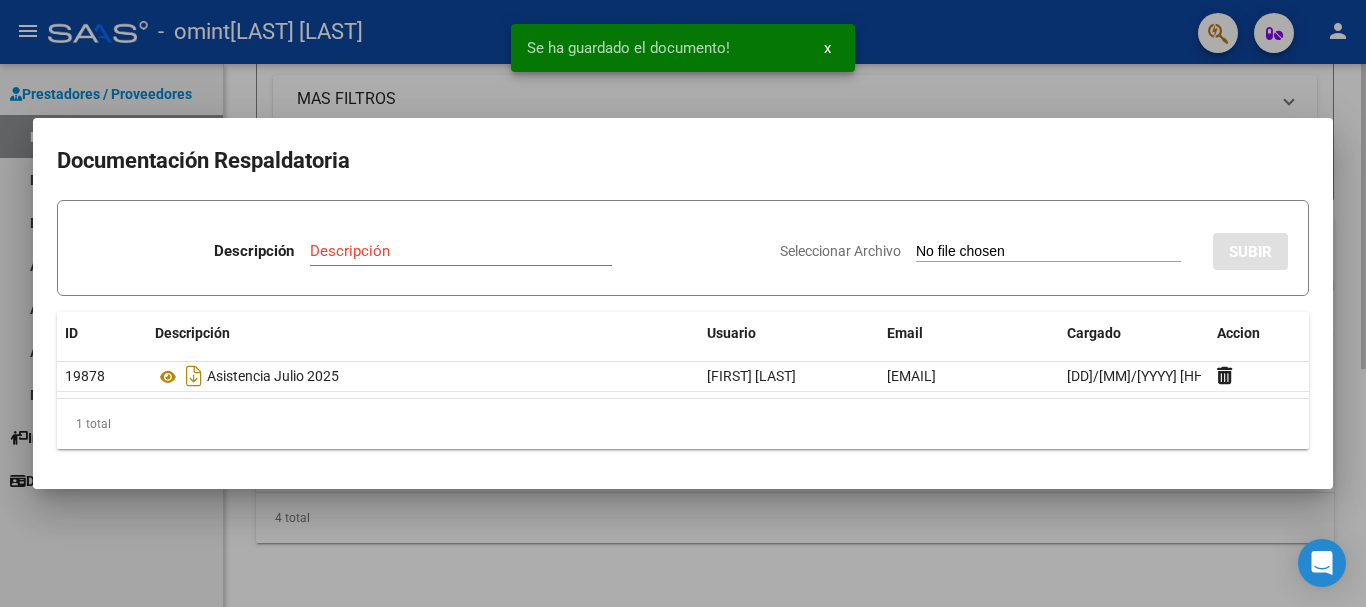 click at bounding box center [683, 303] 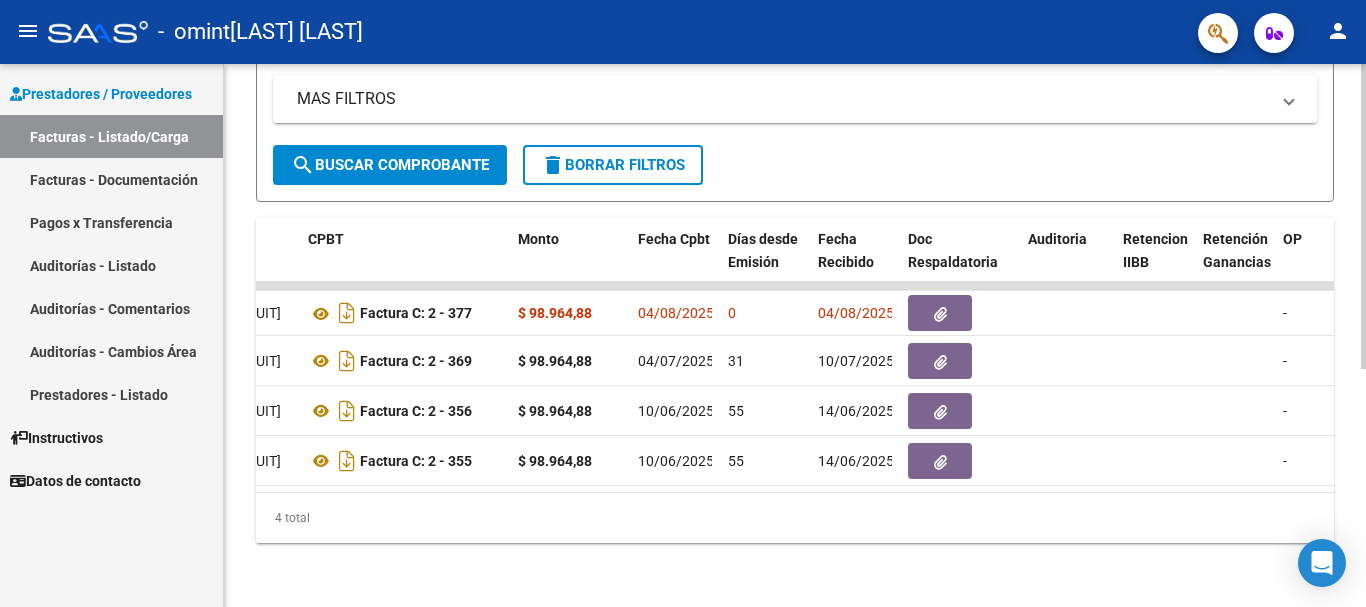 scroll, scrollTop: 425, scrollLeft: 0, axis: vertical 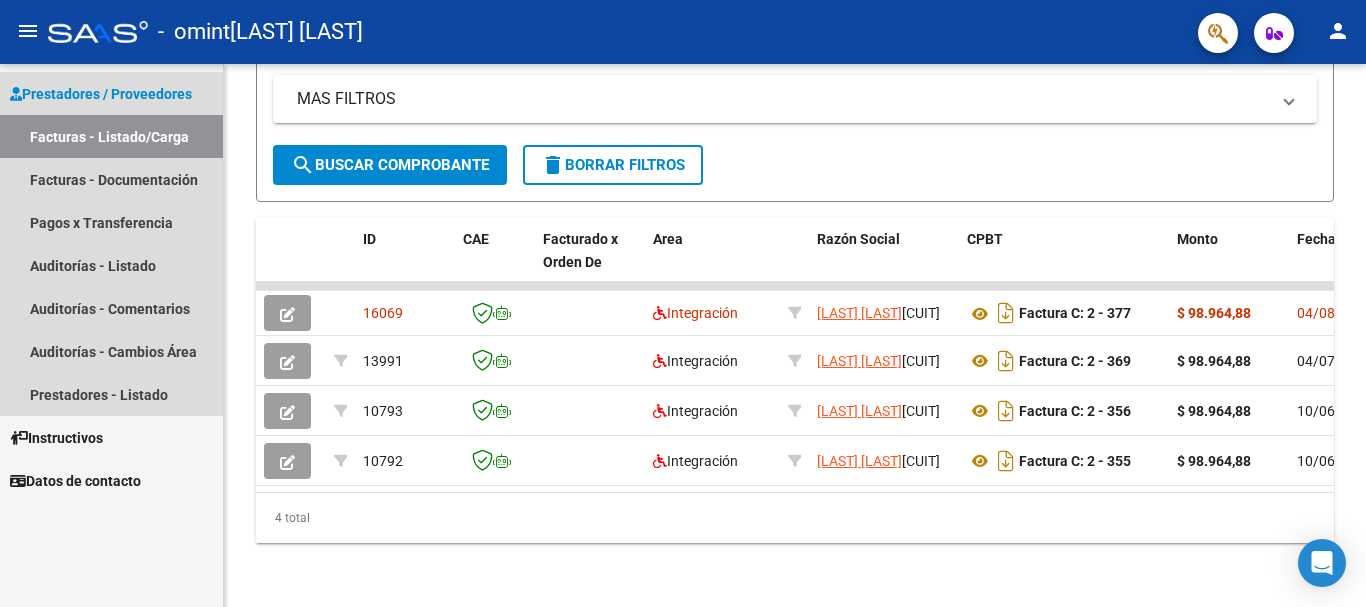 click on "Facturas - Listado/Carga" at bounding box center [111, 136] 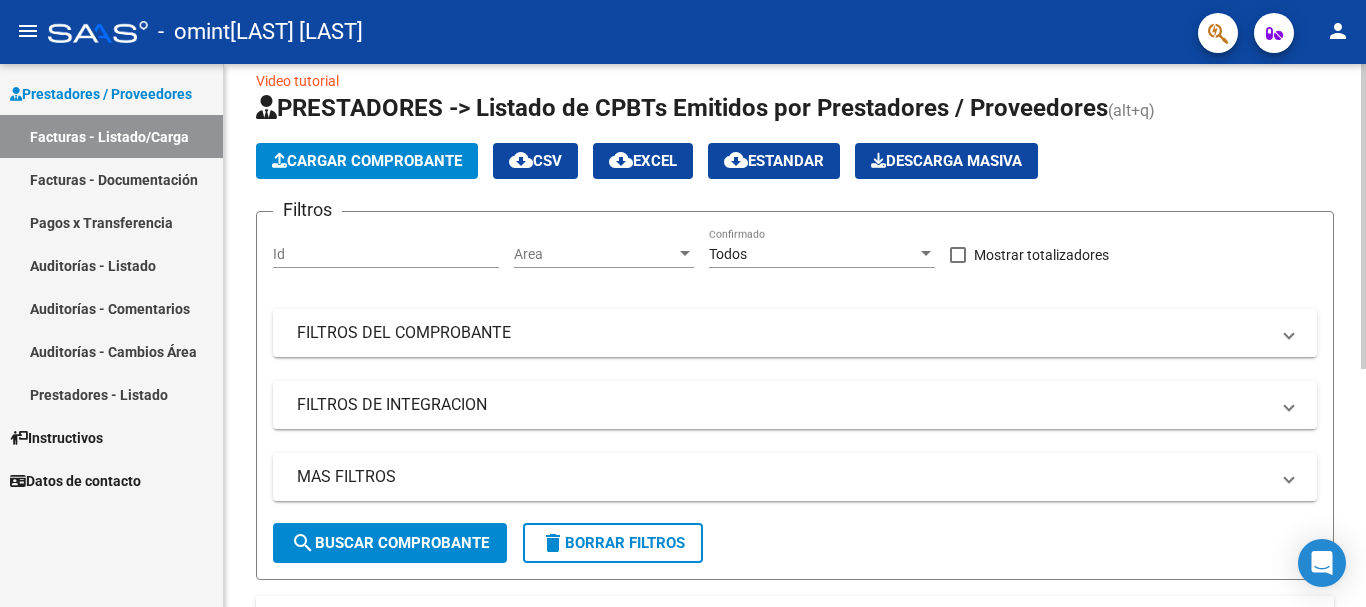 scroll, scrollTop: 22, scrollLeft: 0, axis: vertical 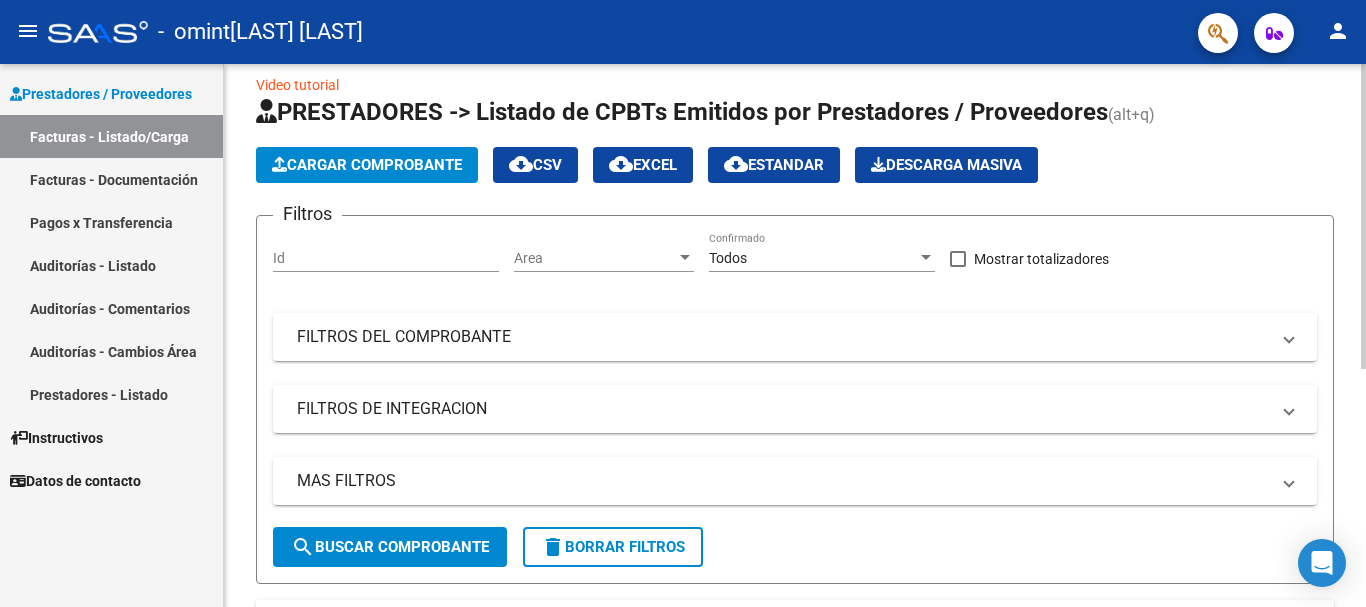 click 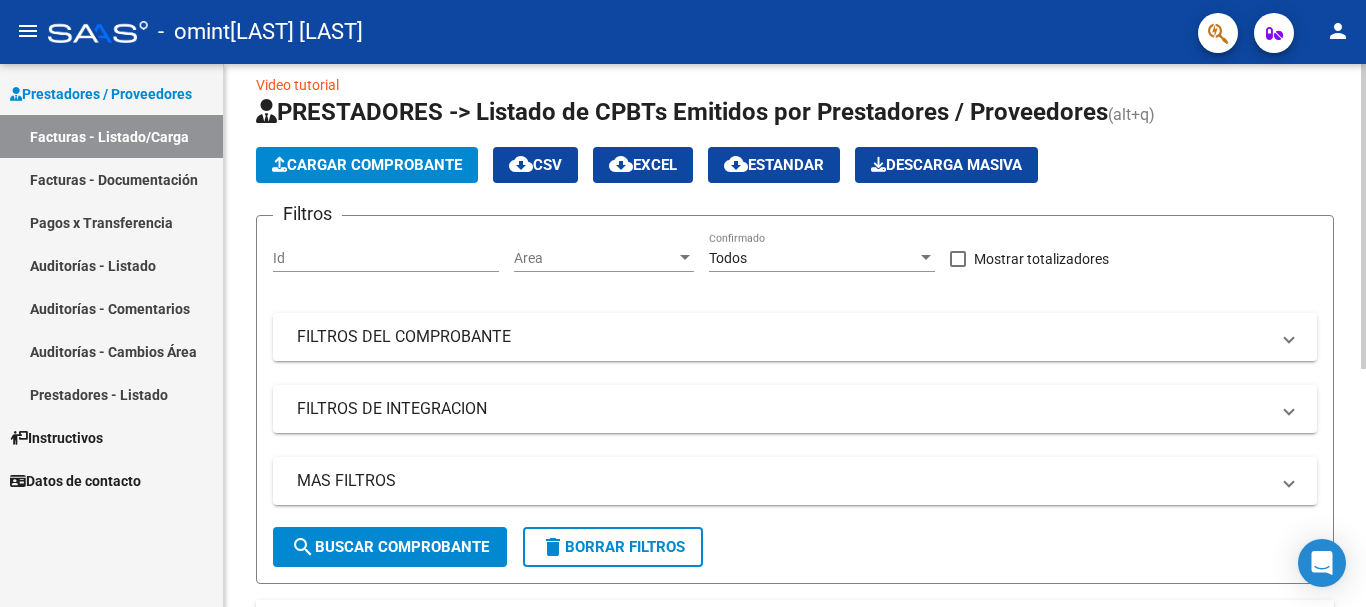 click on "FILTROS DEL COMPROBANTE" at bounding box center (783, 337) 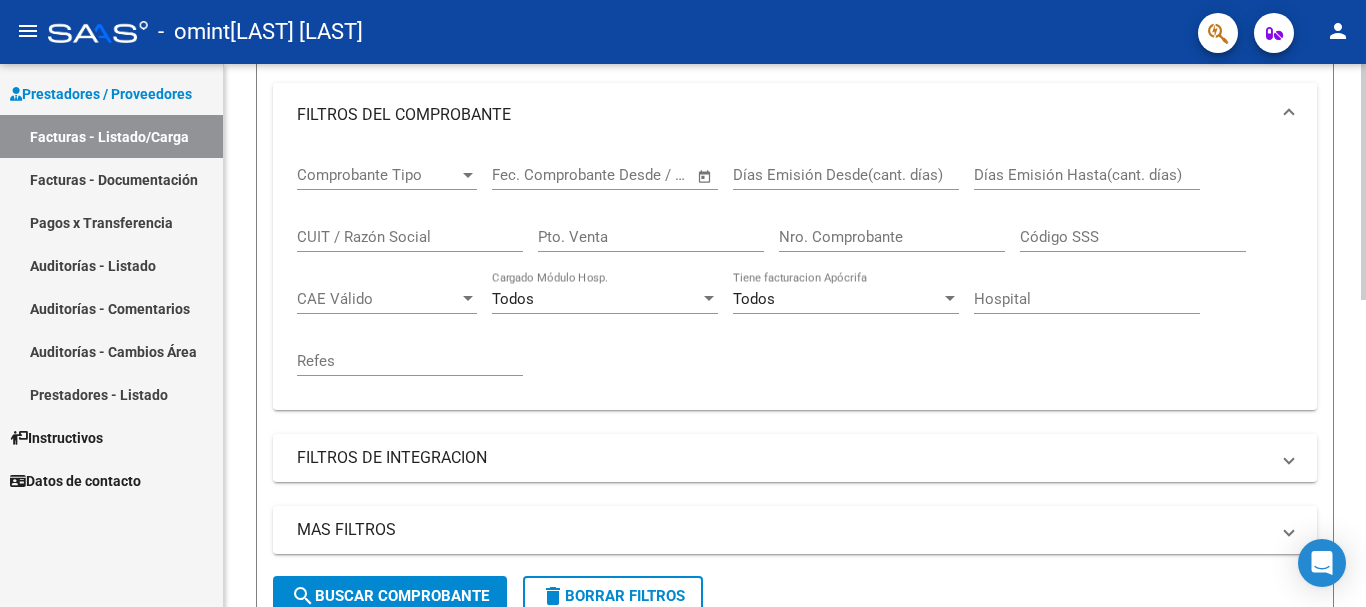 scroll, scrollTop: 323, scrollLeft: 0, axis: vertical 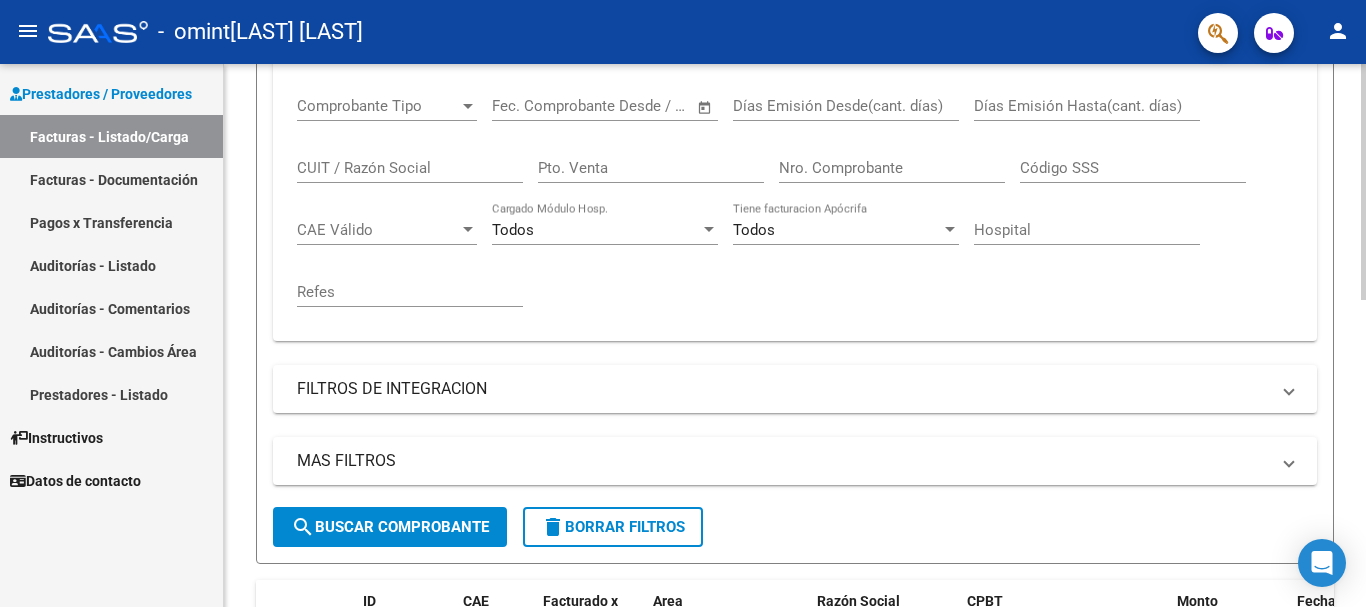 click 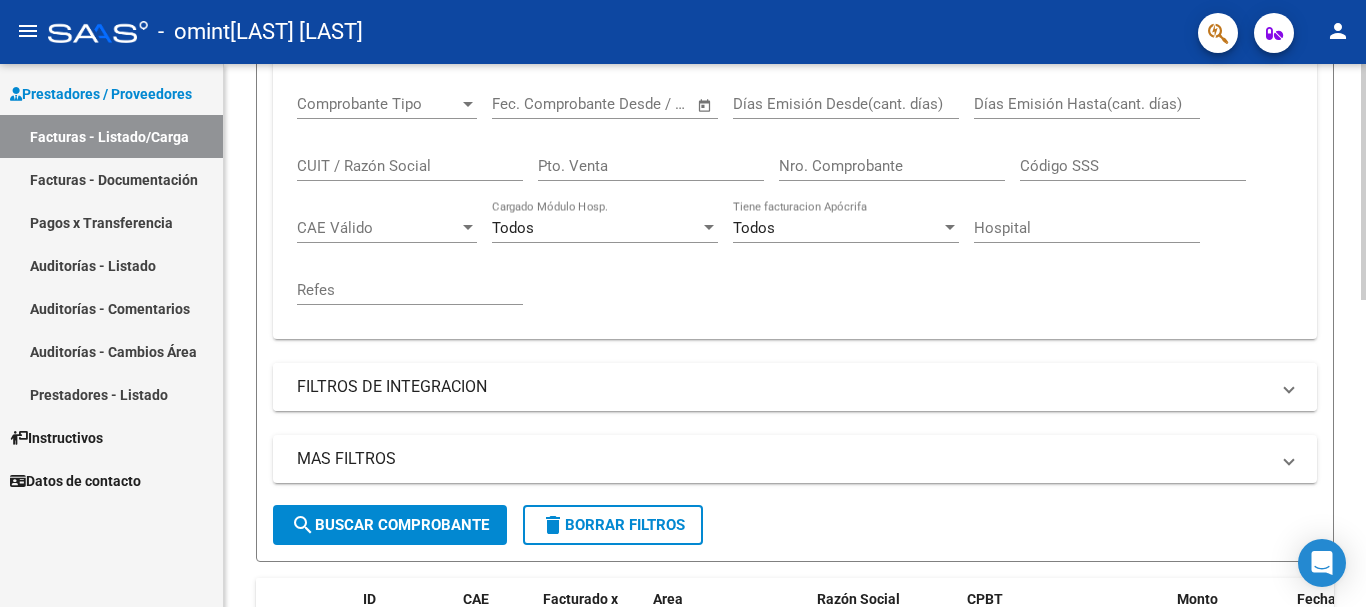 click on "FILTROS DE INTEGRACION" at bounding box center [795, 387] 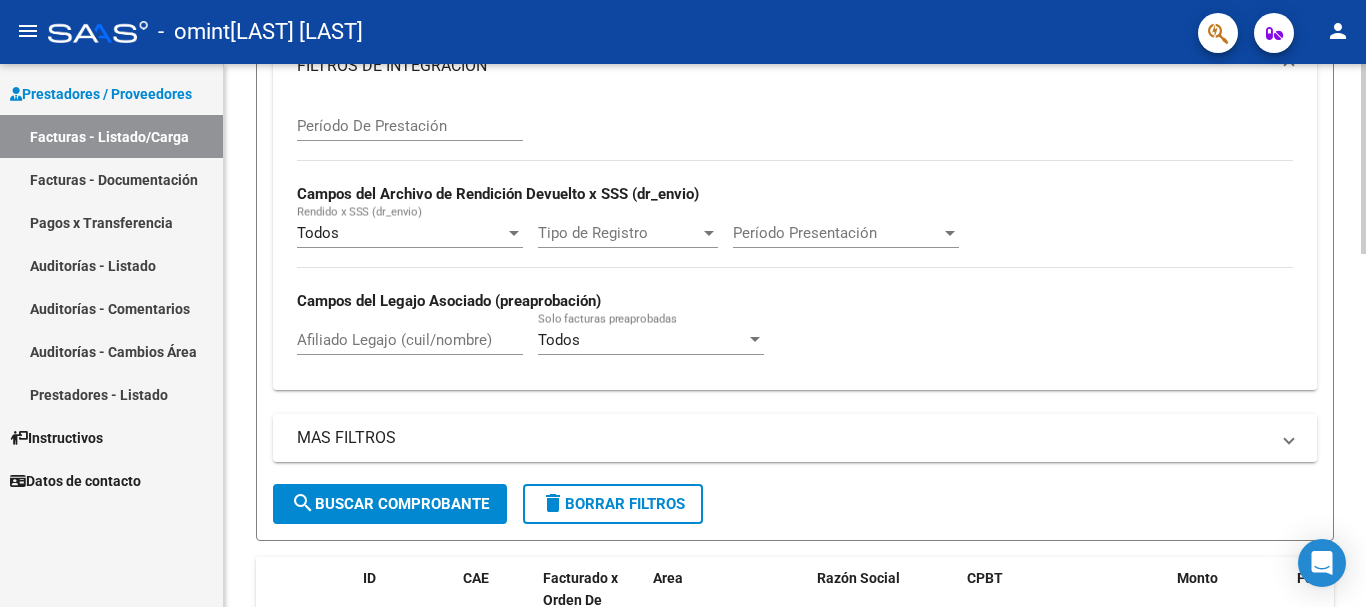 scroll, scrollTop: 649, scrollLeft: 0, axis: vertical 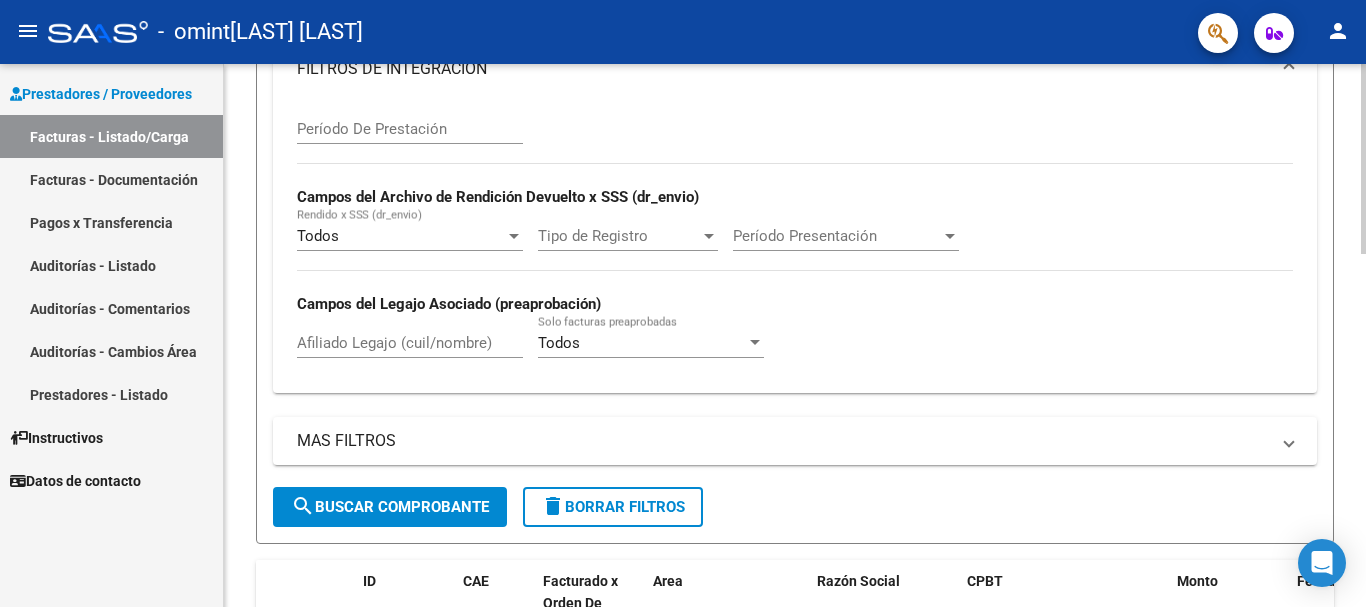 click 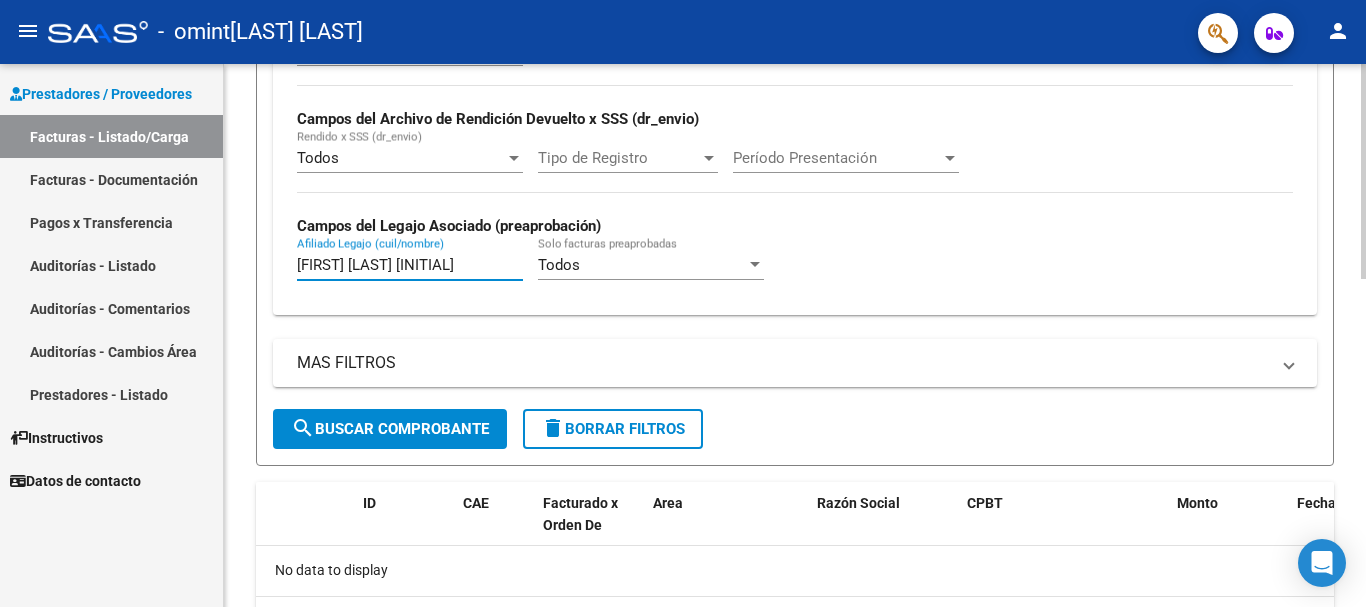 scroll, scrollTop: 831, scrollLeft: 0, axis: vertical 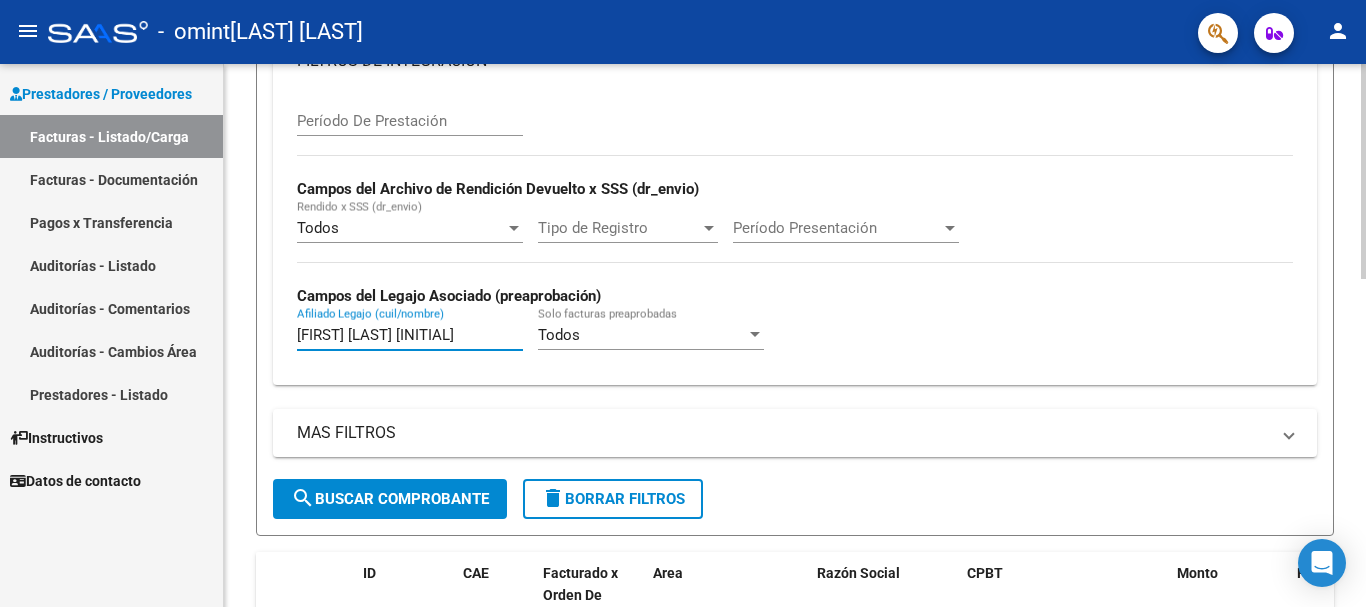 click 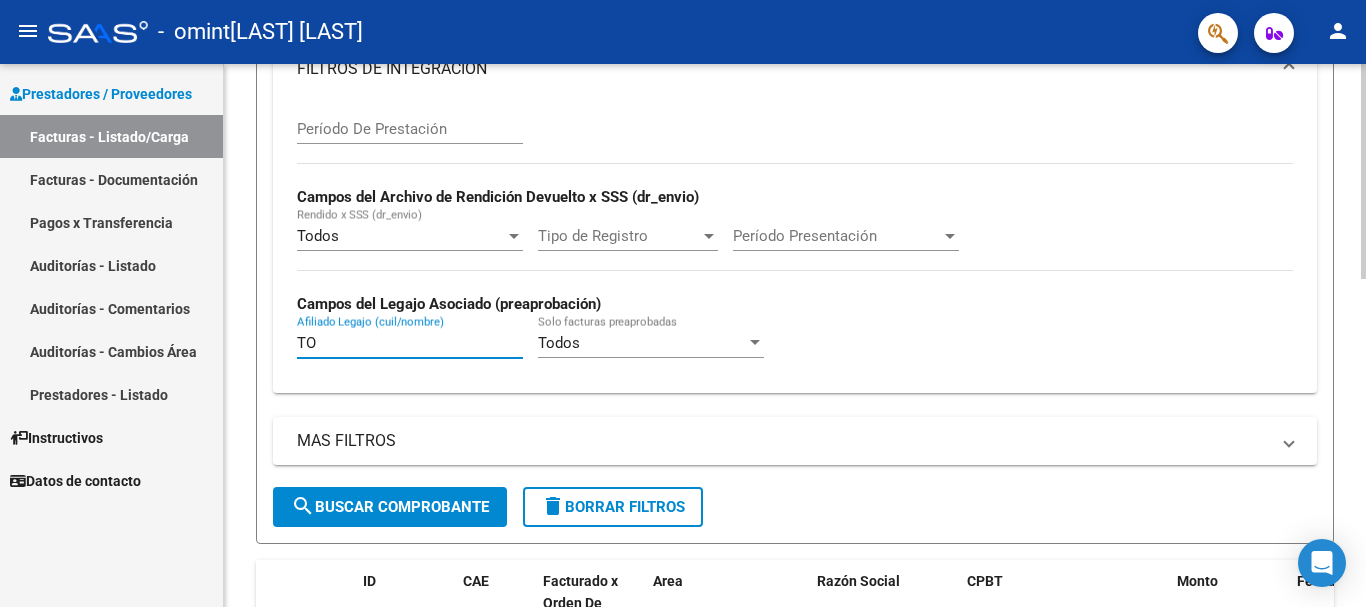 type on "T" 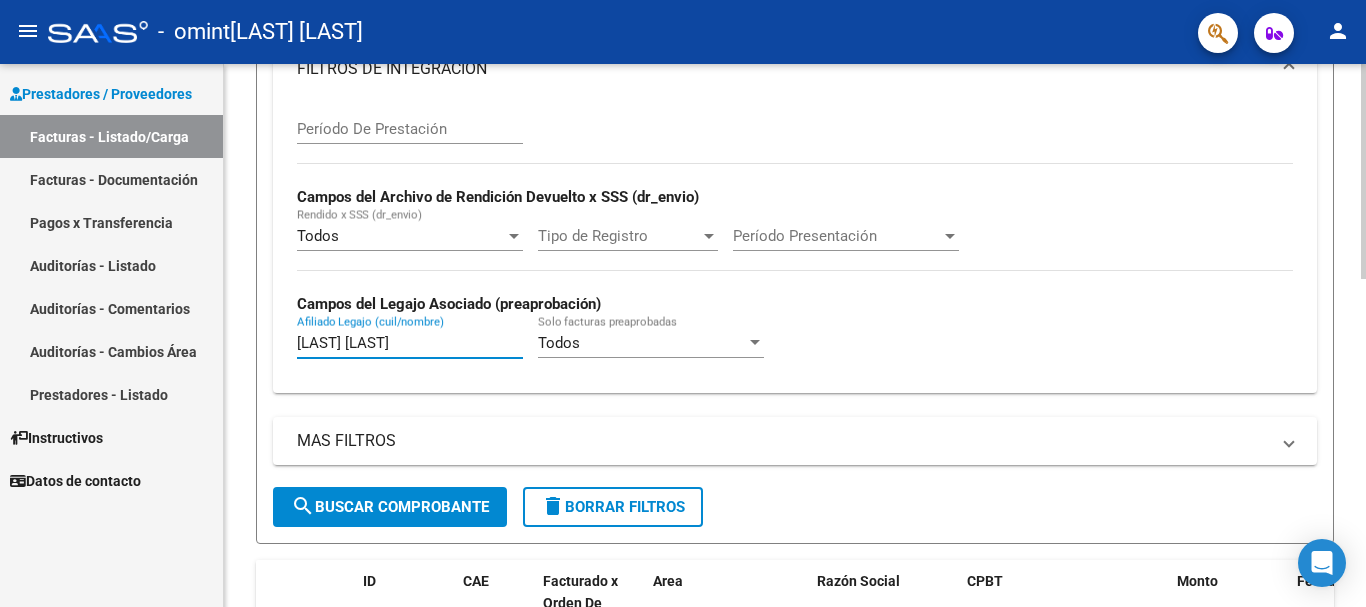 scroll, scrollTop: 831, scrollLeft: 0, axis: vertical 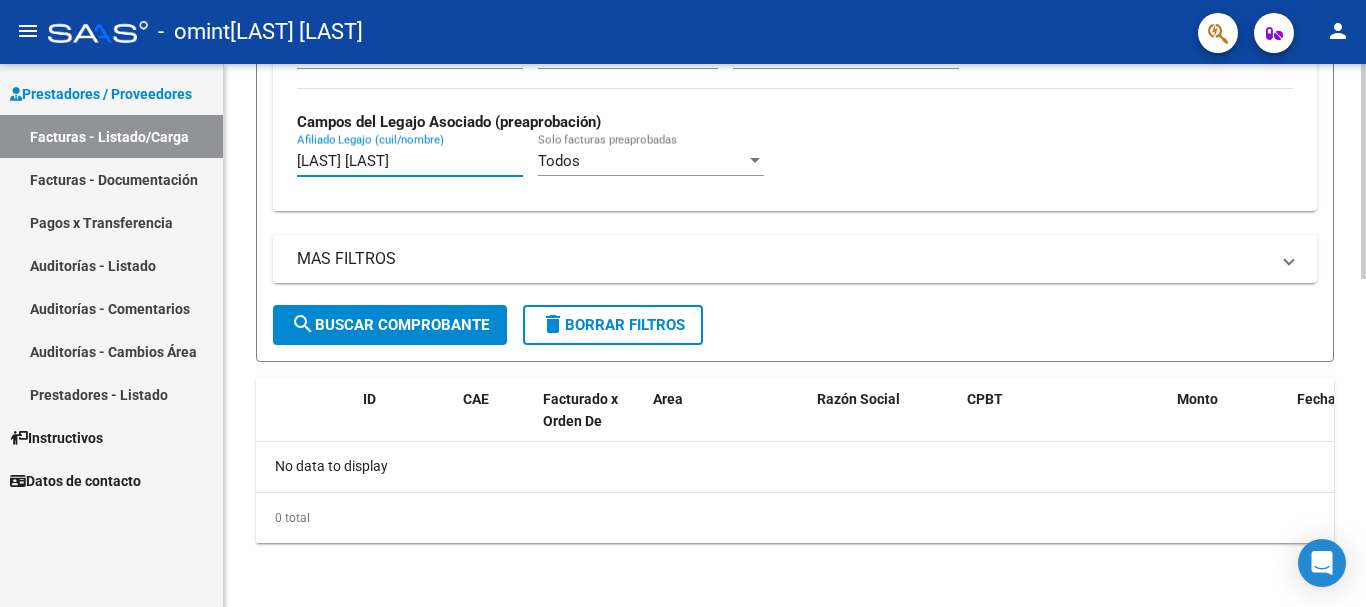 click 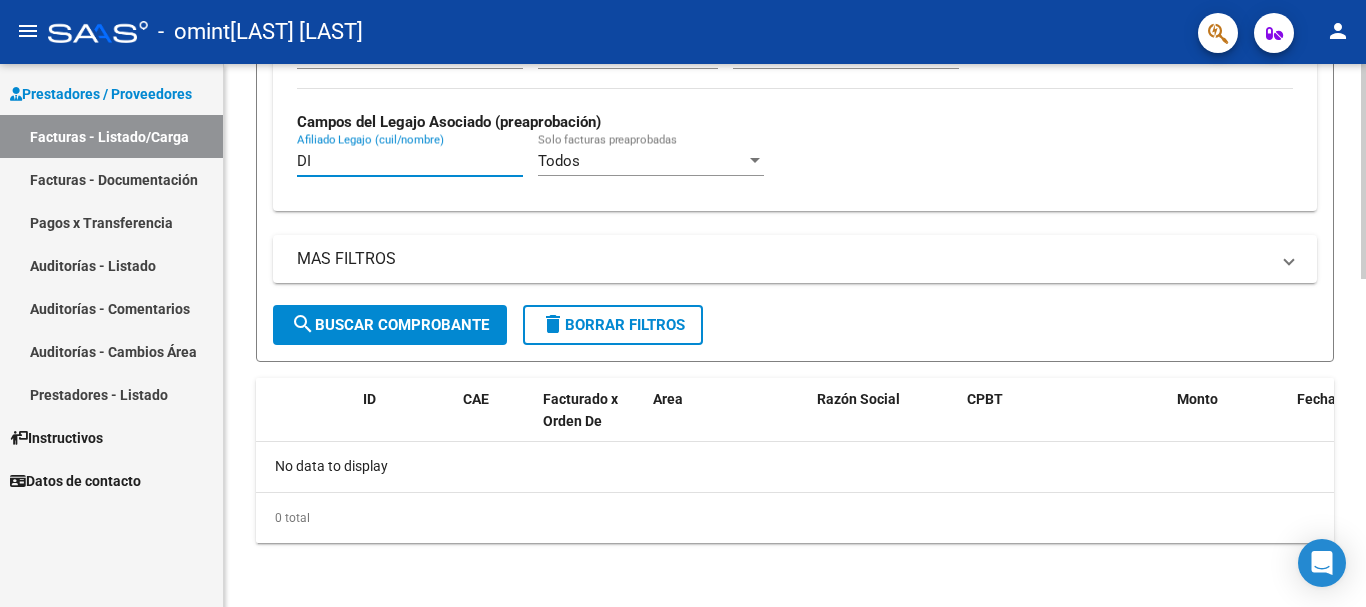 type on "D" 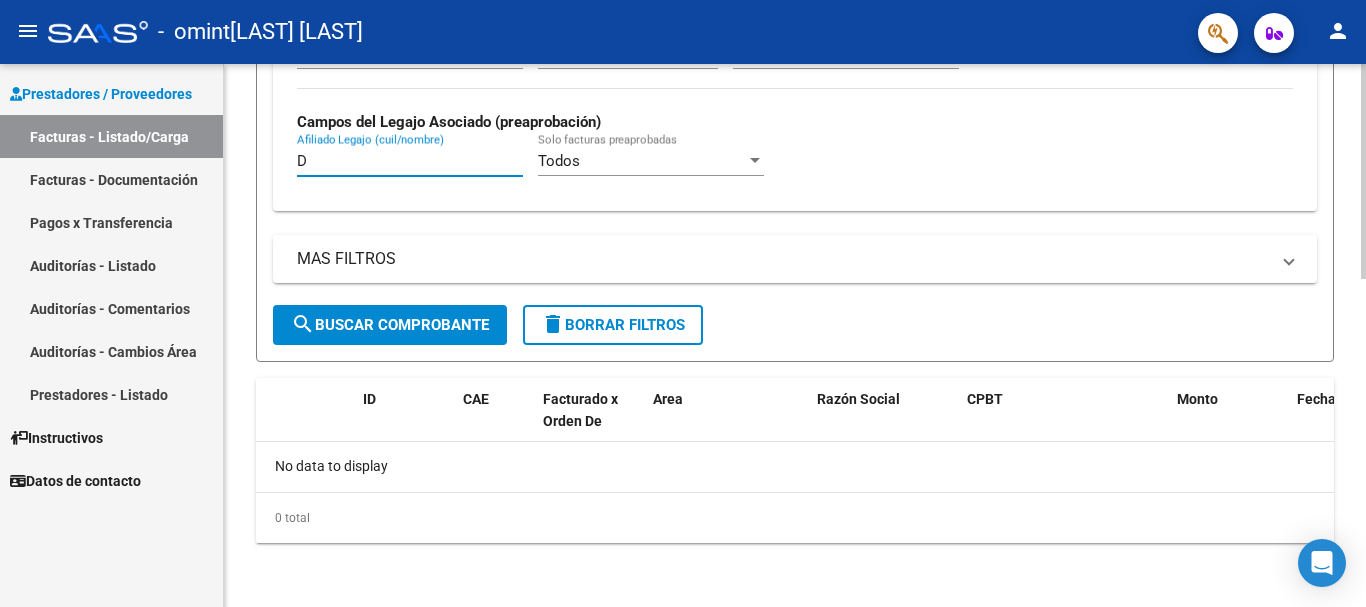 type 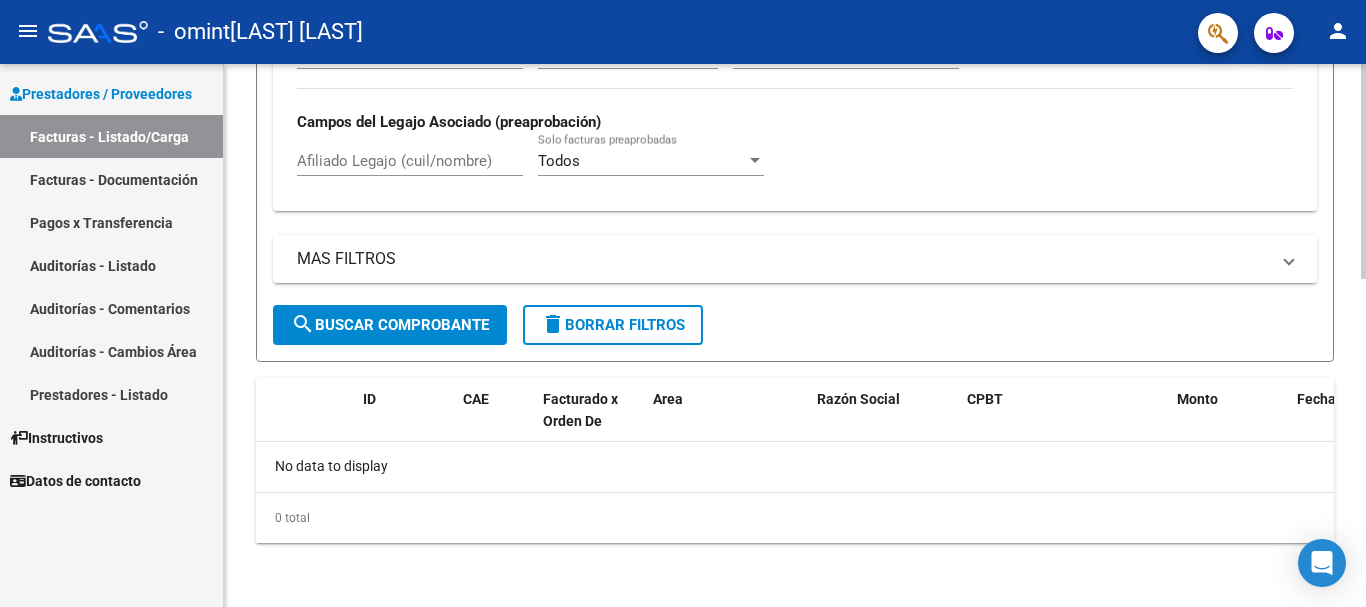 click on "Todos Solo facturas preaprobadas" 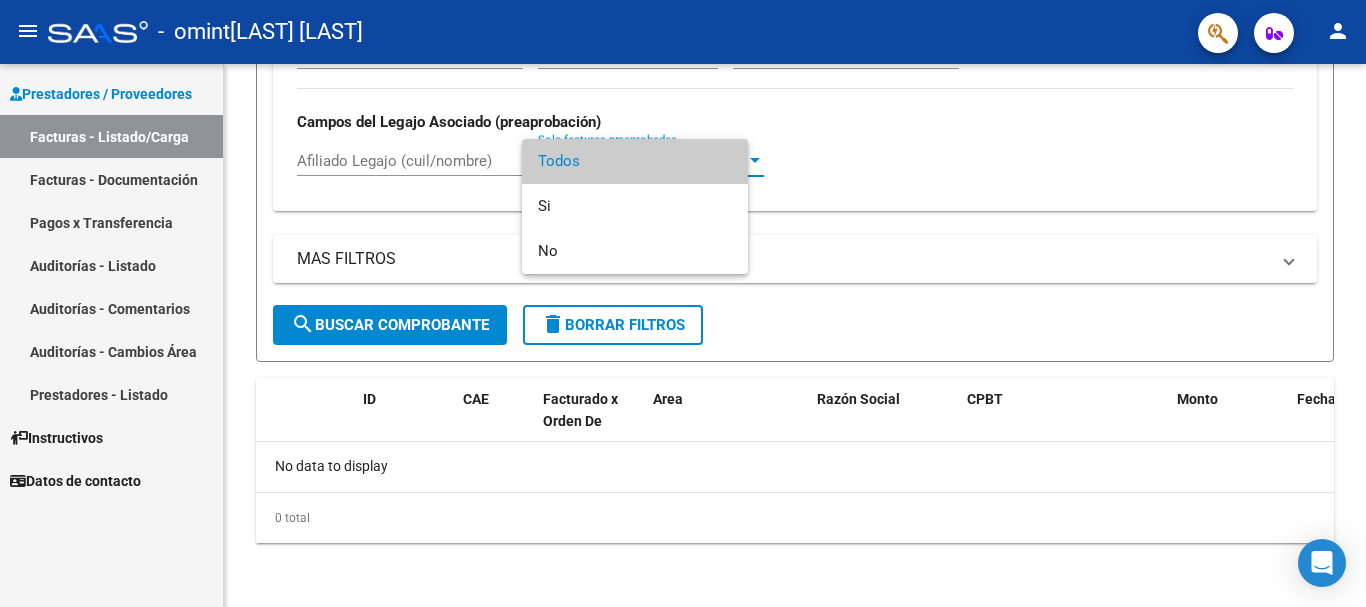 click on "Todos" at bounding box center (635, 161) 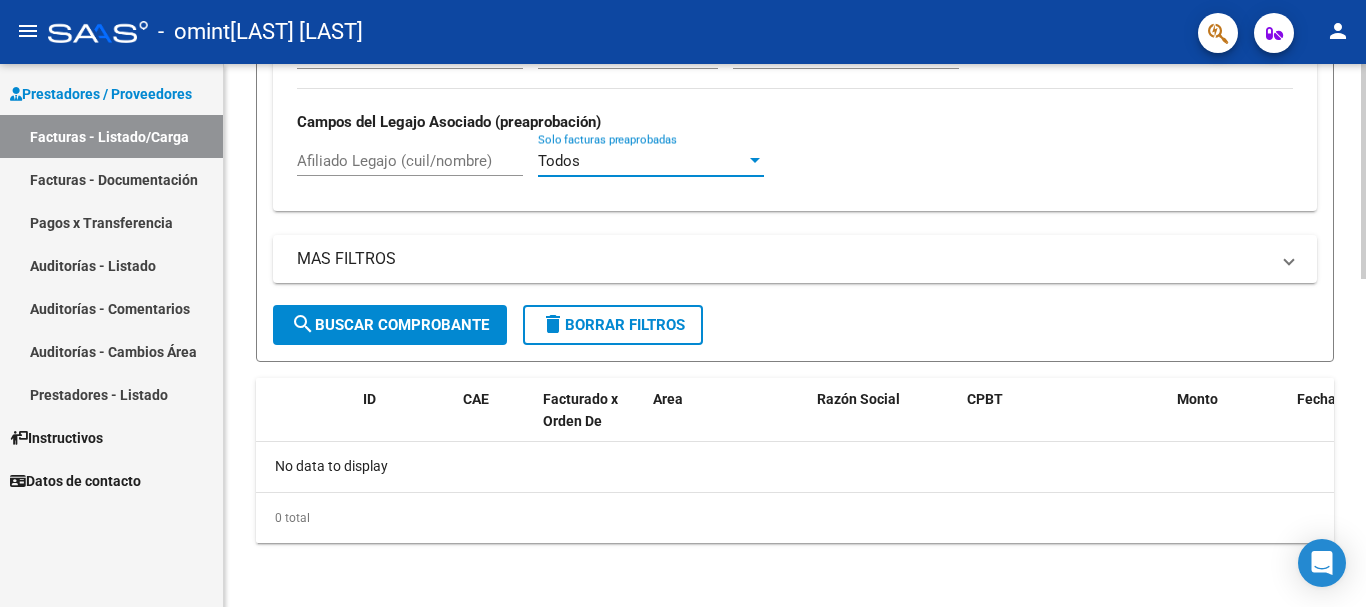 click on "Todos" at bounding box center [642, 161] 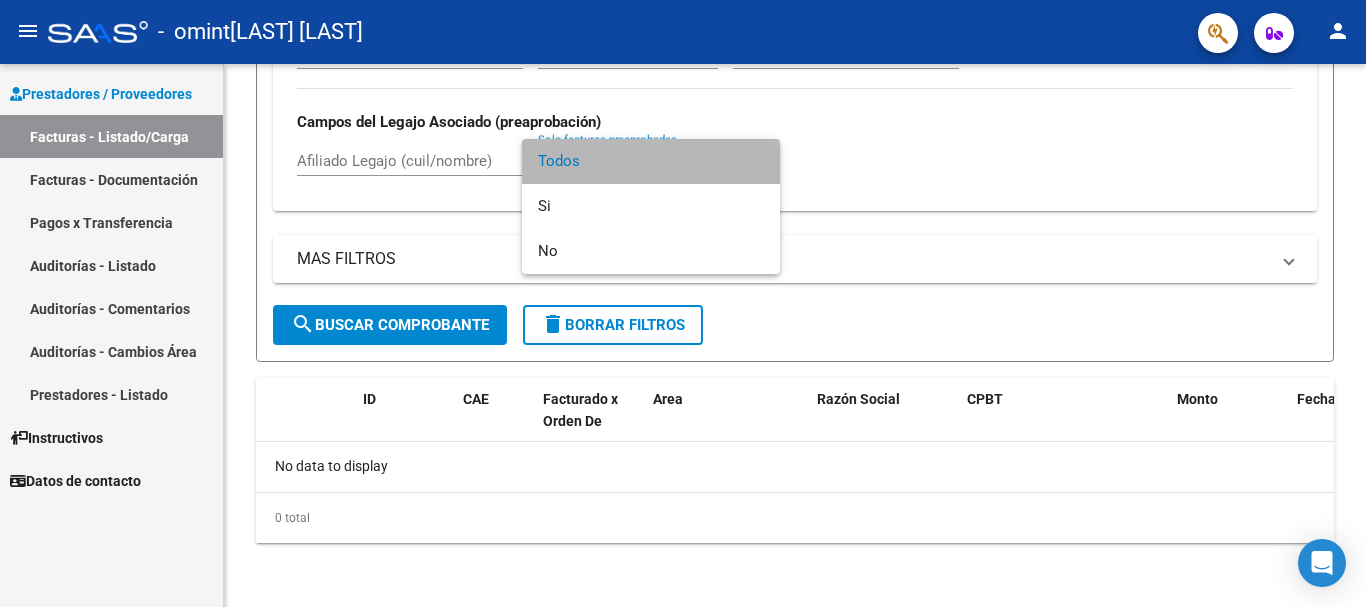 click on "Todos" at bounding box center [651, 161] 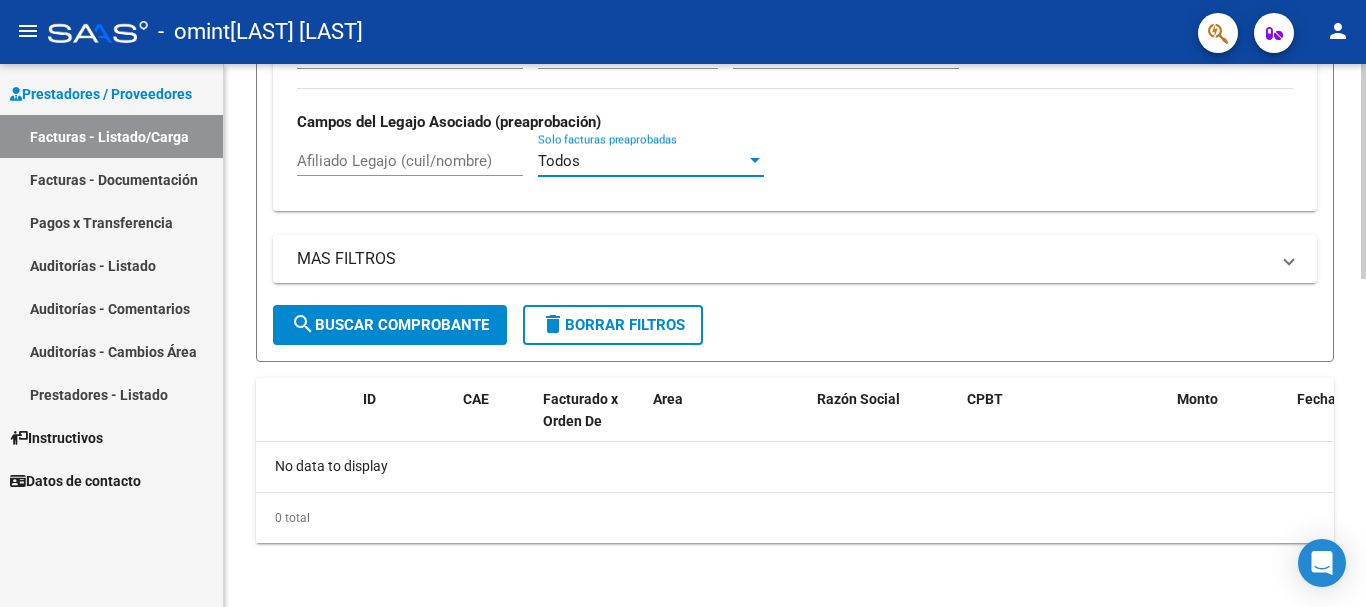 click on "Afiliado Legajo (cuil/nombre)" at bounding box center [410, 161] 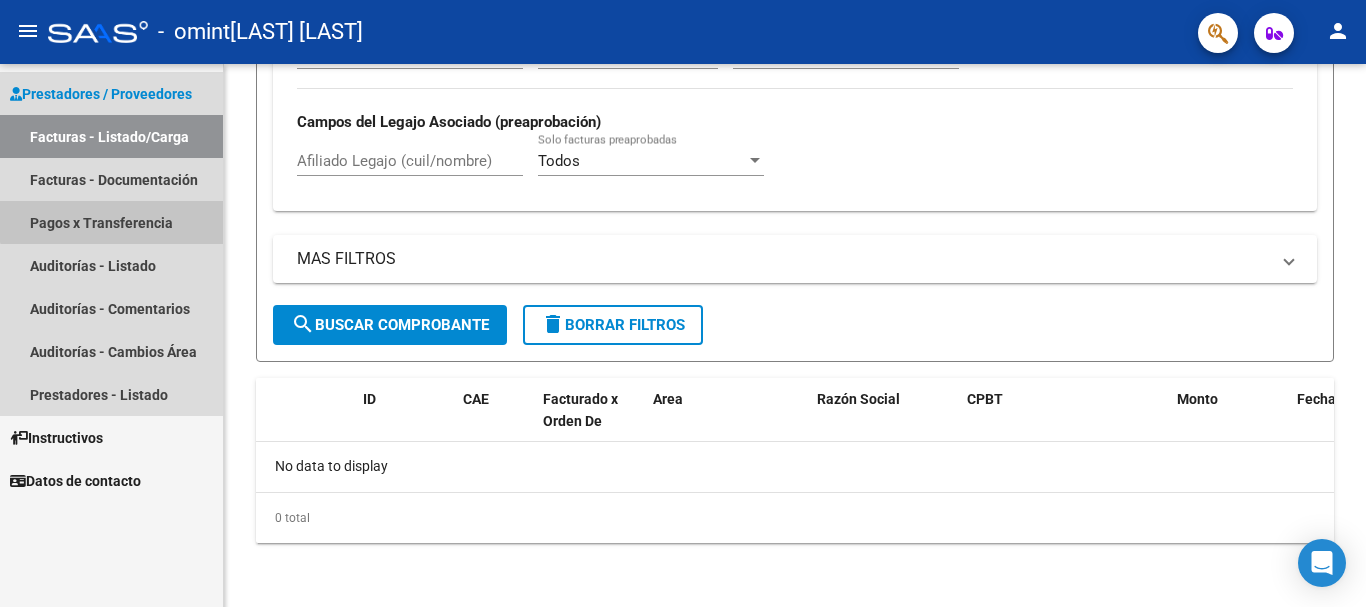 click on "Pagos x Transferencia" at bounding box center [111, 222] 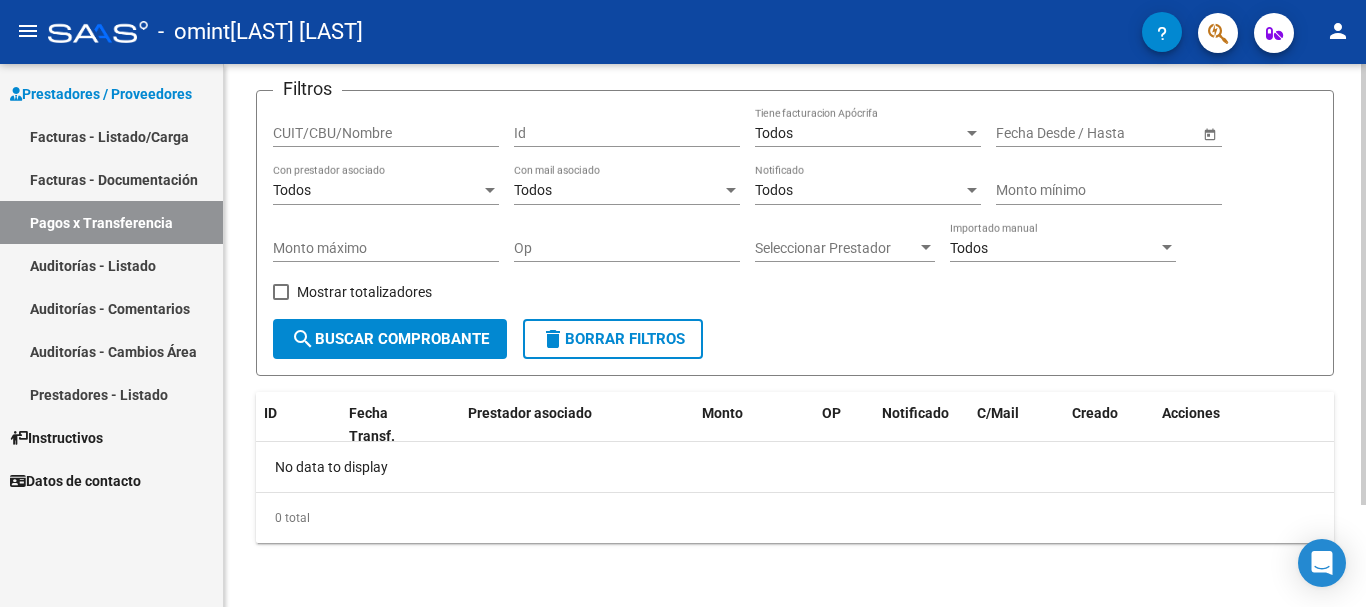 scroll, scrollTop: 0, scrollLeft: 0, axis: both 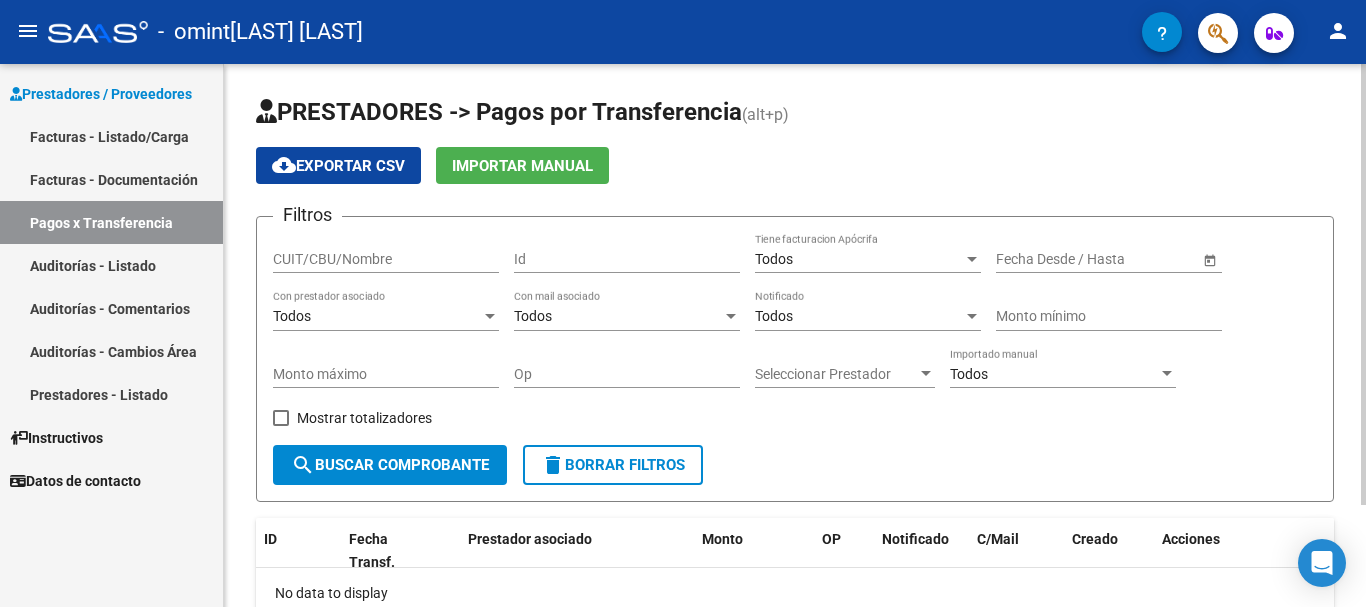 click on "PRESTADORES -> Pagos por Transferencia (alt+p) cloud_download  Exportar CSV   Importar Manual Filtros CUIT/CBU/Nombre Id Todos Tiene facturacion Apócrifa Start date – End date Fecha Desde / Hasta Todos Con prestador asociado Todos Con mail asociado Todos Notificado Monto mínimo Monto máximo Op Seleccionar Prestador Seleccionar Prestador Todos Importado manual    Mostrar totalizadores  search  Buscar Comprobante  delete  Borrar Filtros  ID Fecha Transf. Prestador asociado Monto OP Notificado C/Mail Creado Acciones No data to display  0 total   1" 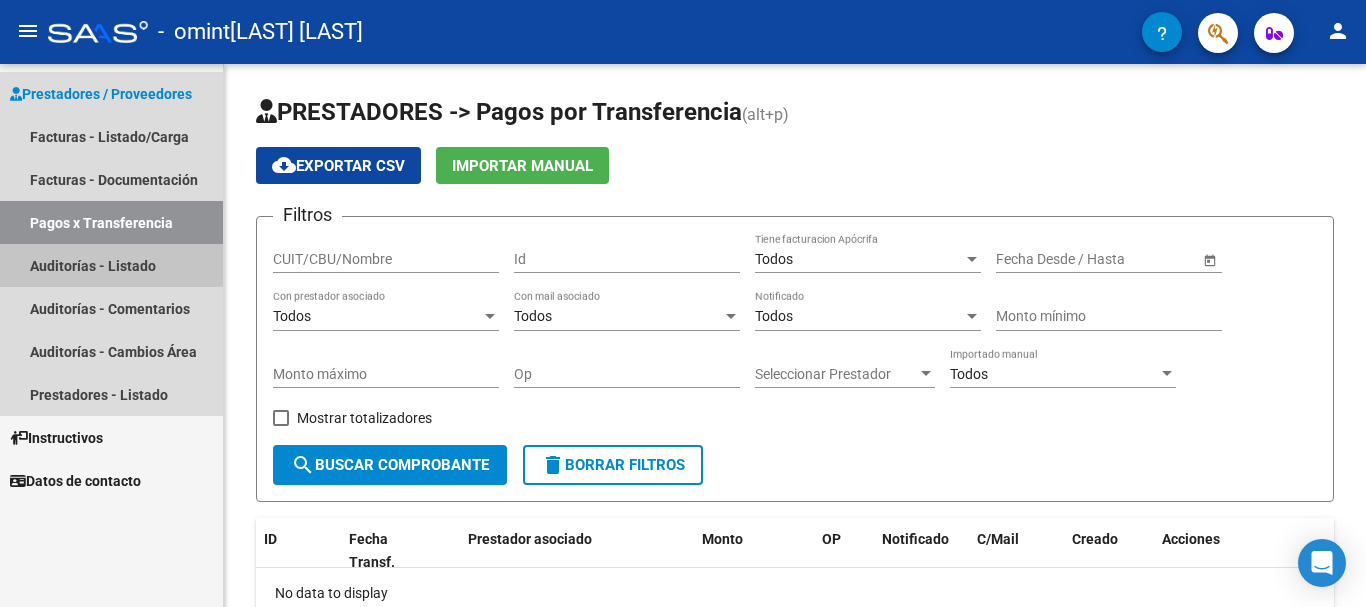 click on "Auditorías - Listado" at bounding box center (111, 265) 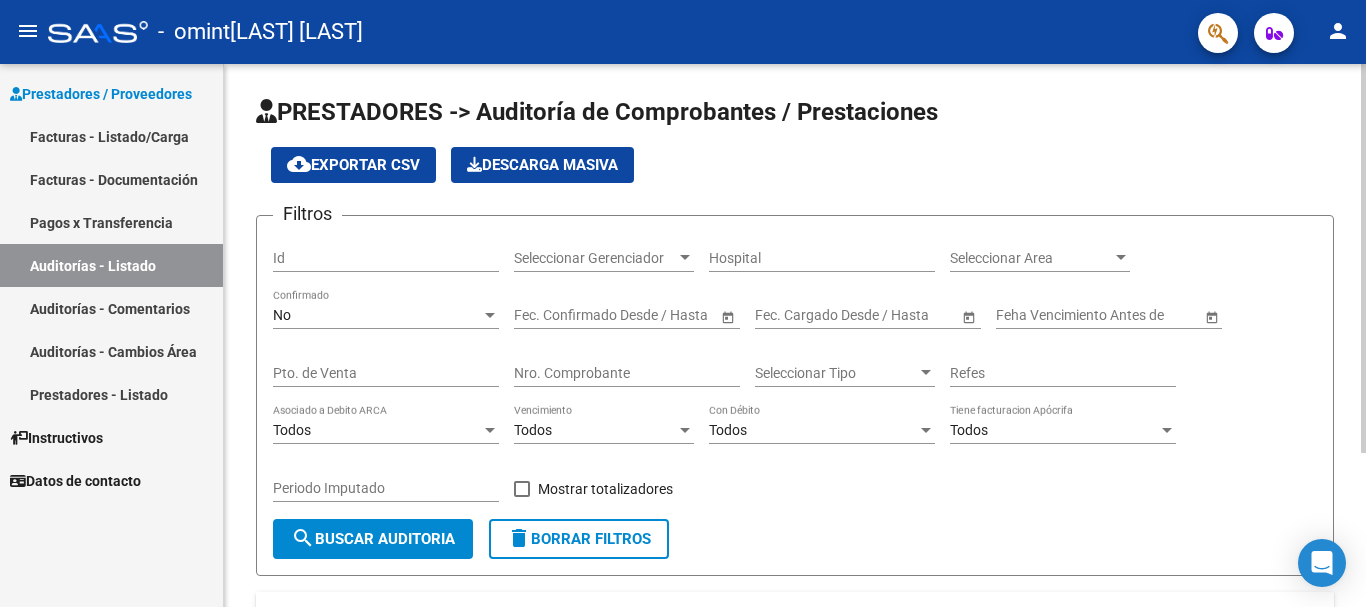 click on "search  Buscar Auditoria" 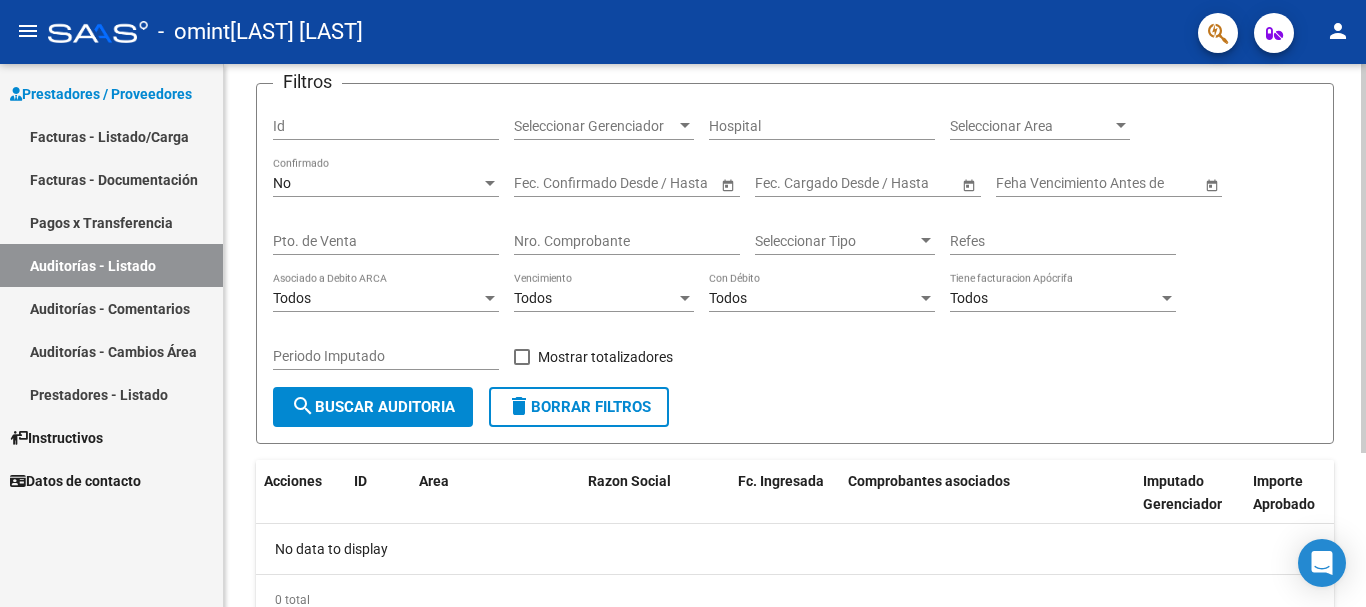 scroll, scrollTop: 0, scrollLeft: 0, axis: both 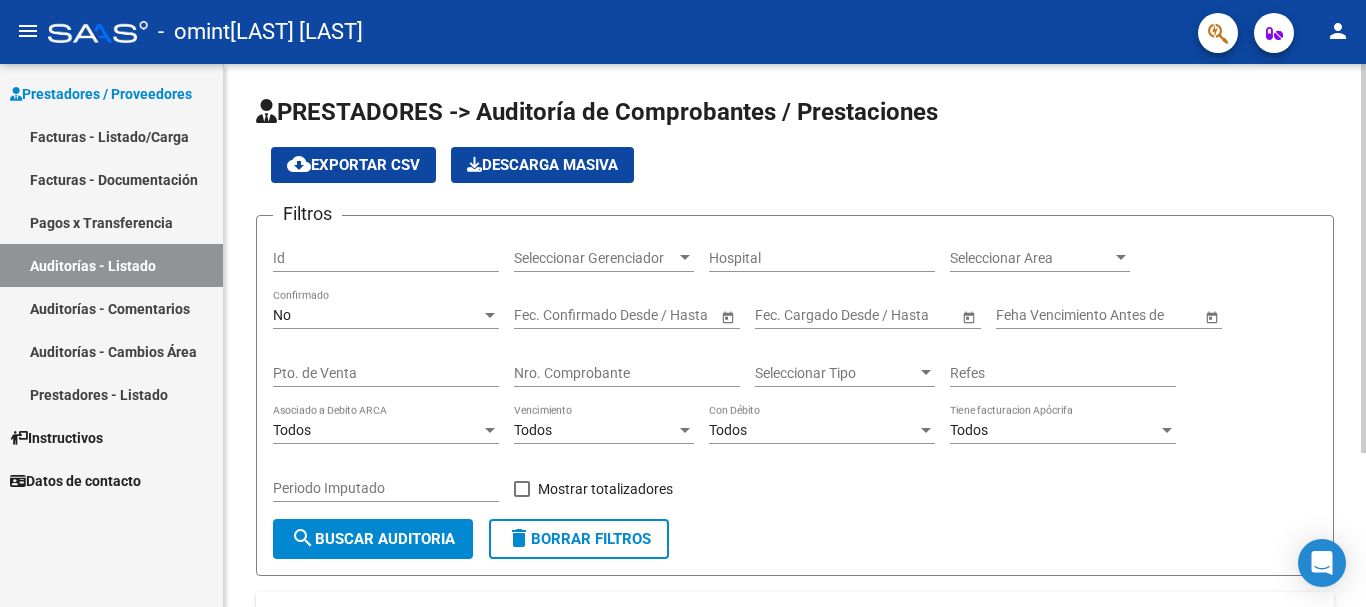 click 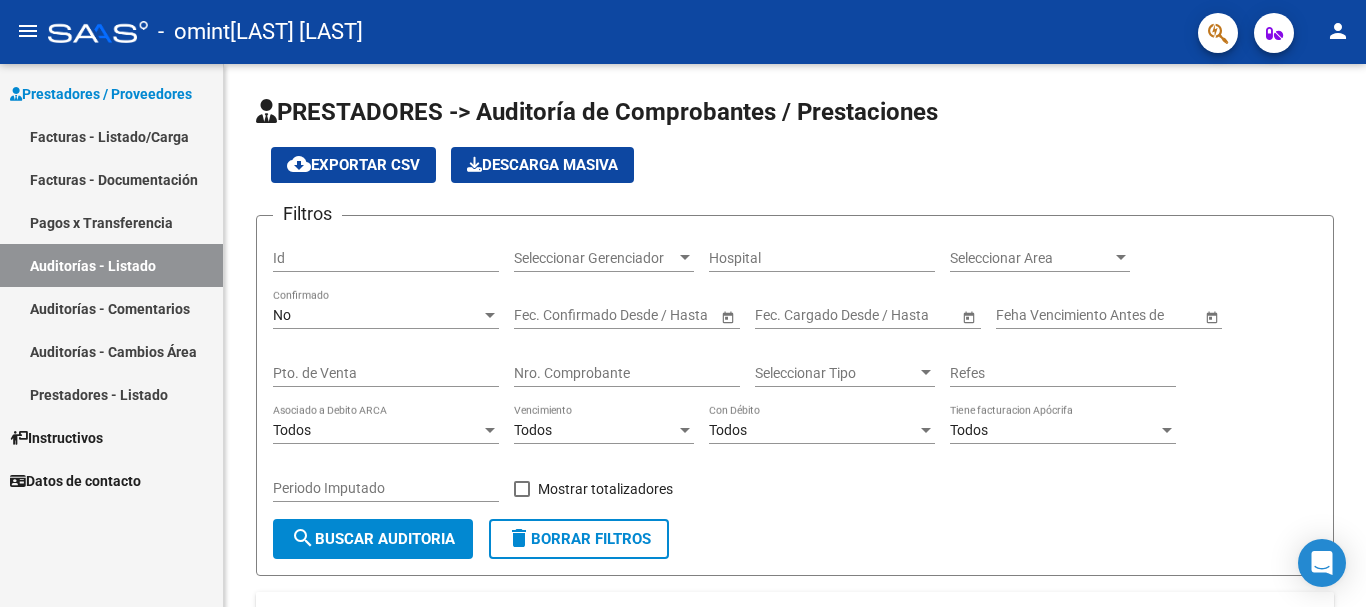 click on "Facturas - Listado/Carga" at bounding box center (111, 136) 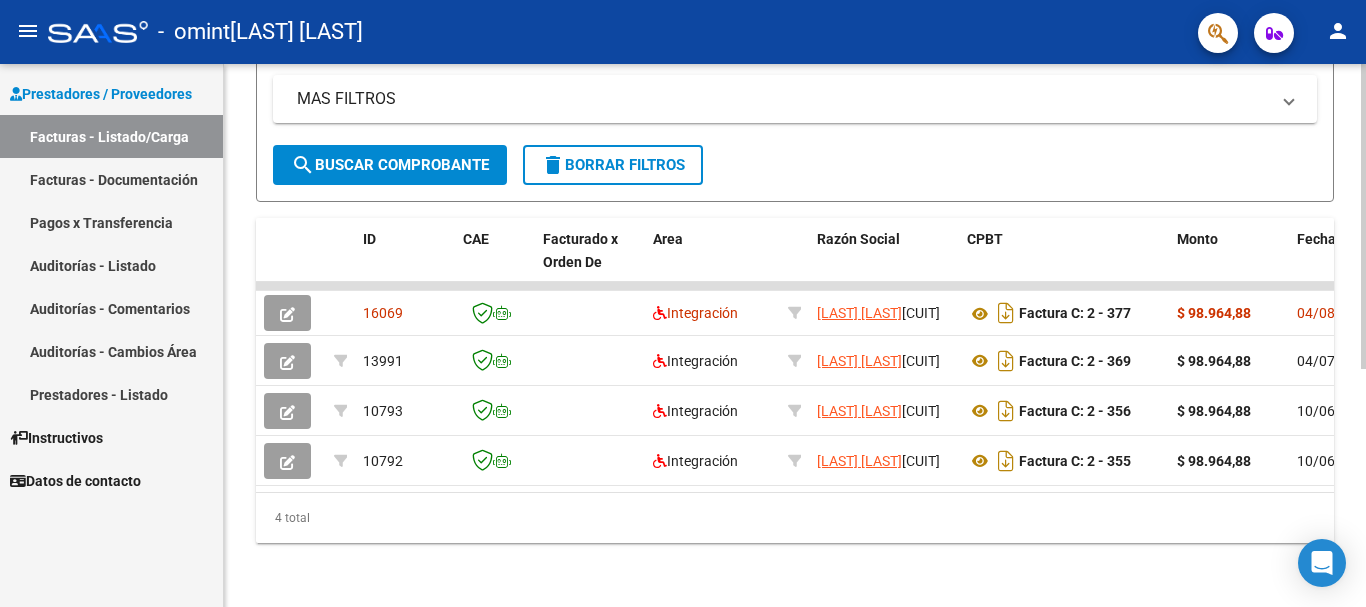 click 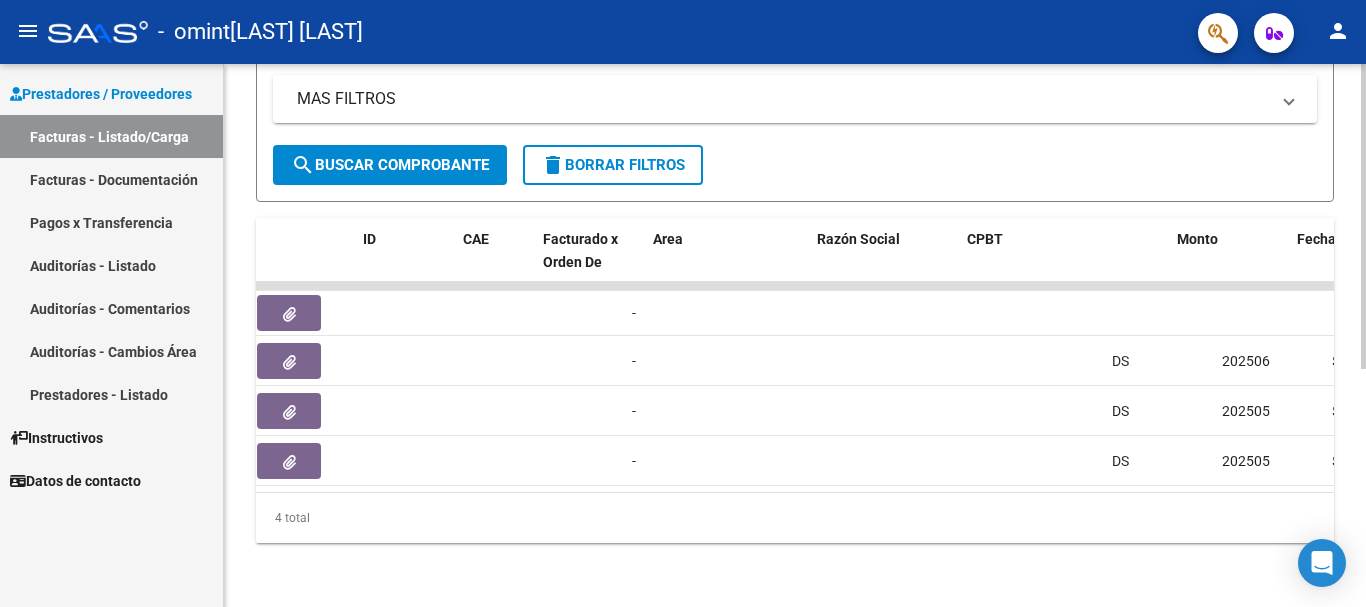 scroll, scrollTop: 0, scrollLeft: 0, axis: both 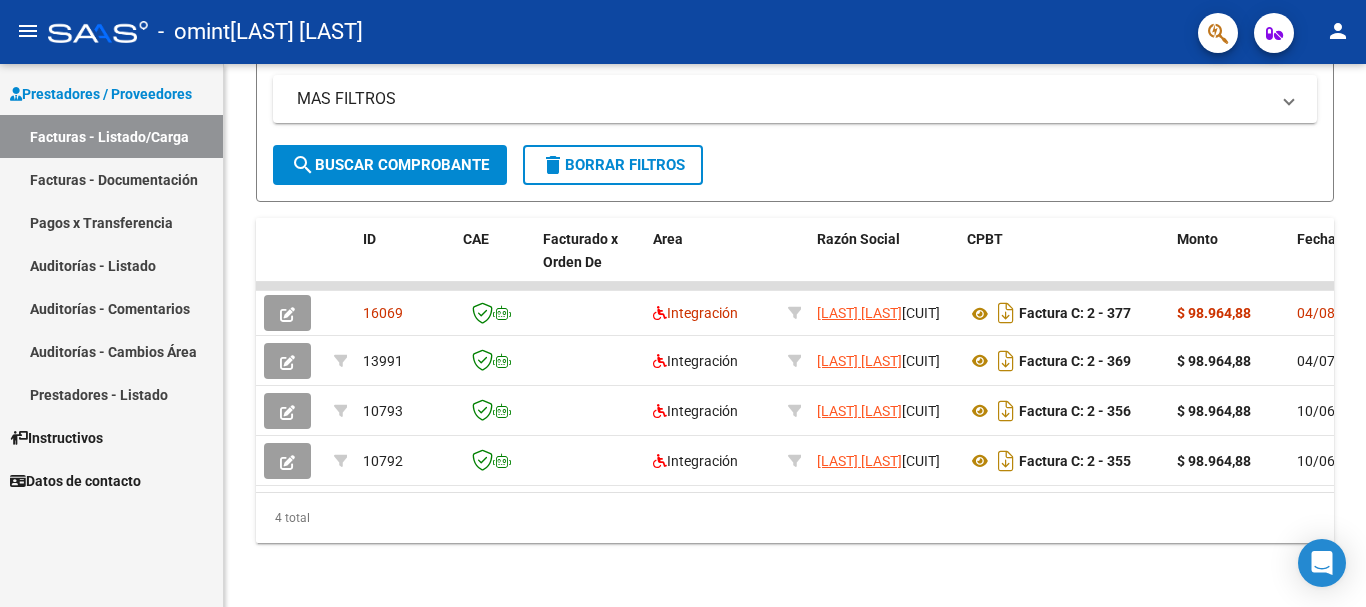 click on "Instructivos" at bounding box center (111, 437) 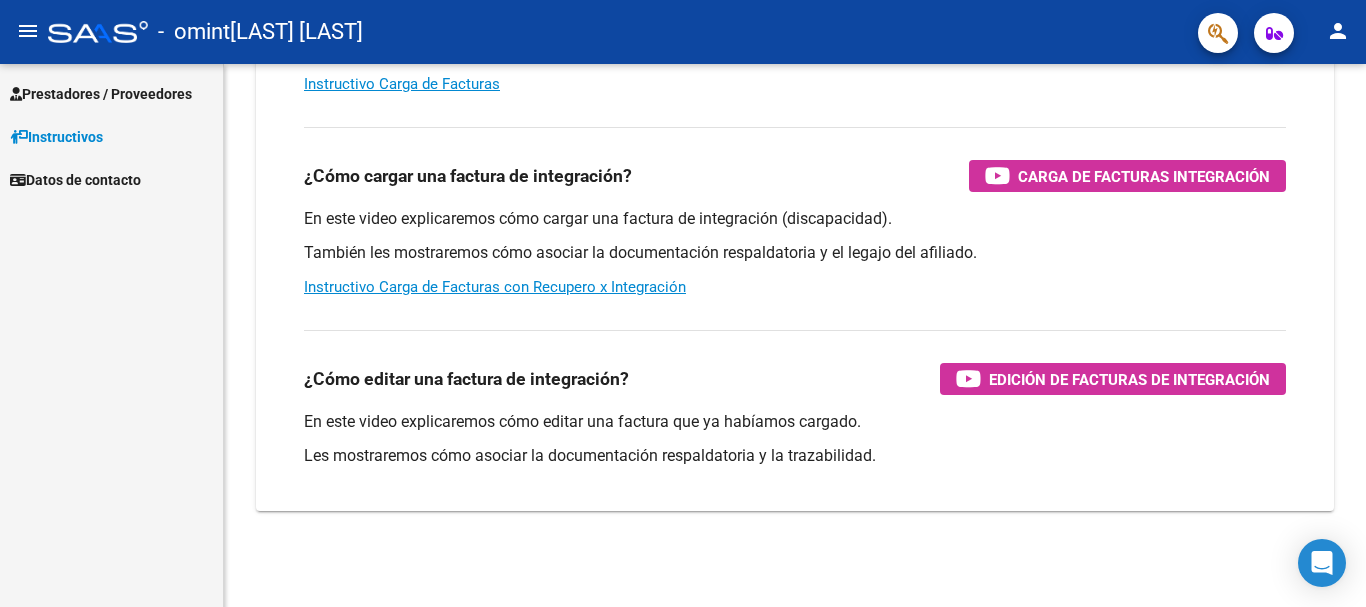 scroll, scrollTop: 334, scrollLeft: 0, axis: vertical 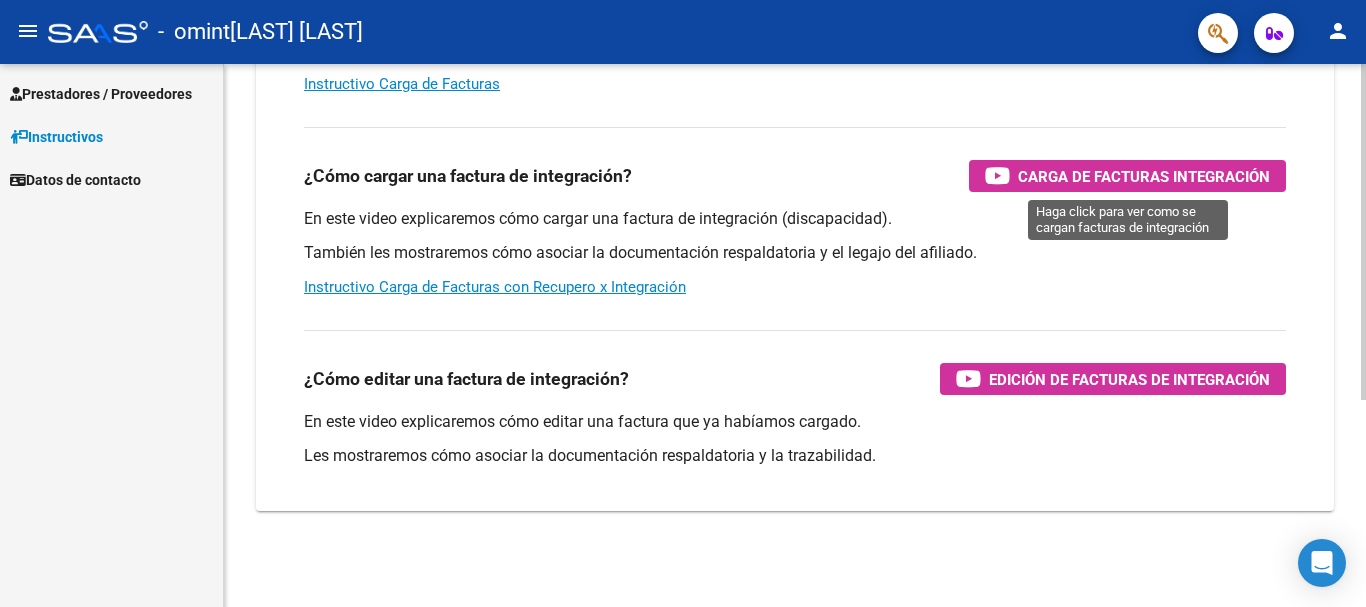 click on "Carga de Facturas Integración" at bounding box center [1144, 176] 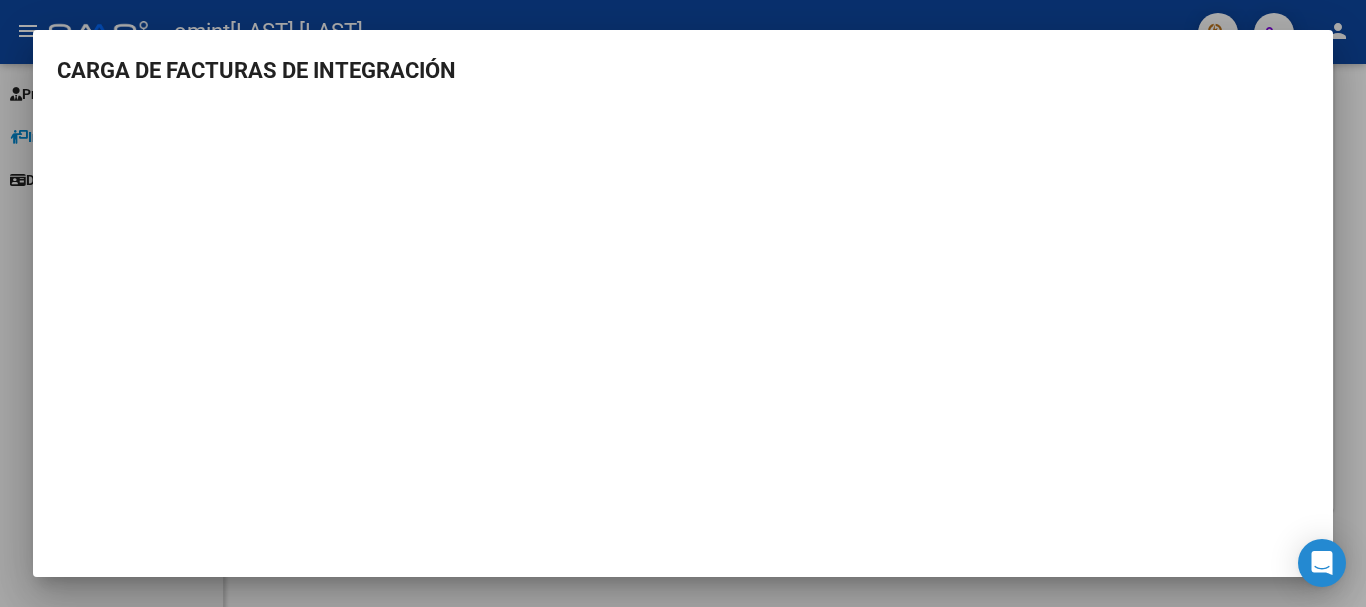 click at bounding box center [683, 303] 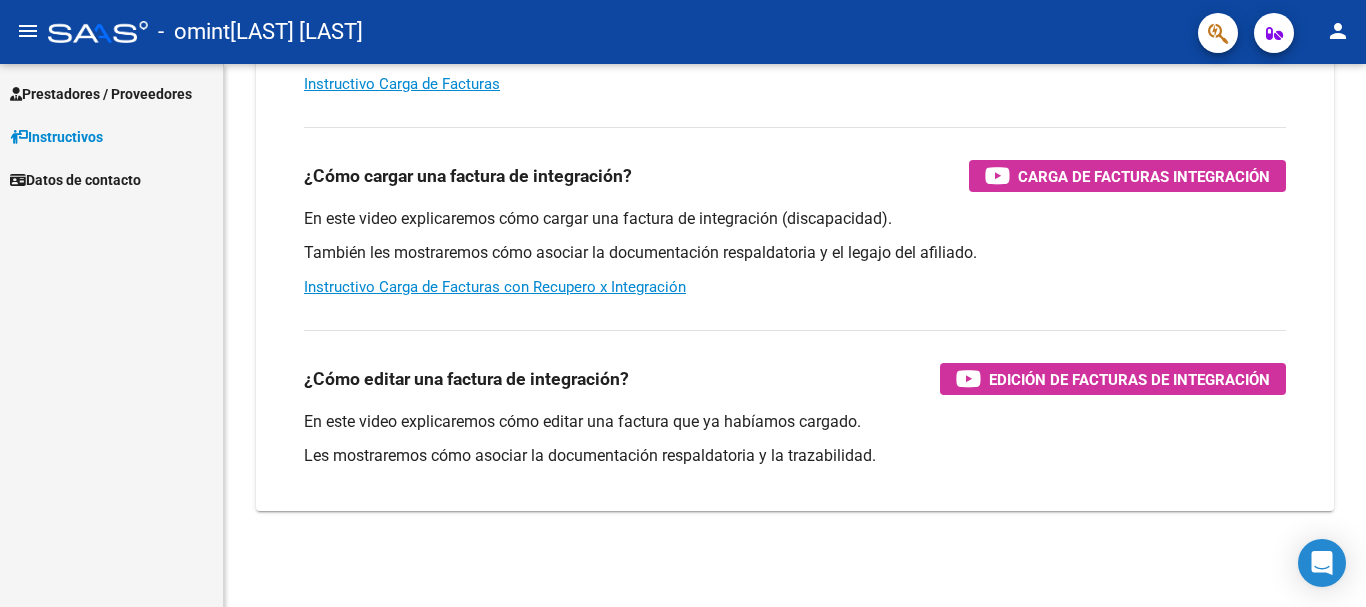 click on "Prestadores / Proveedores" at bounding box center (101, 94) 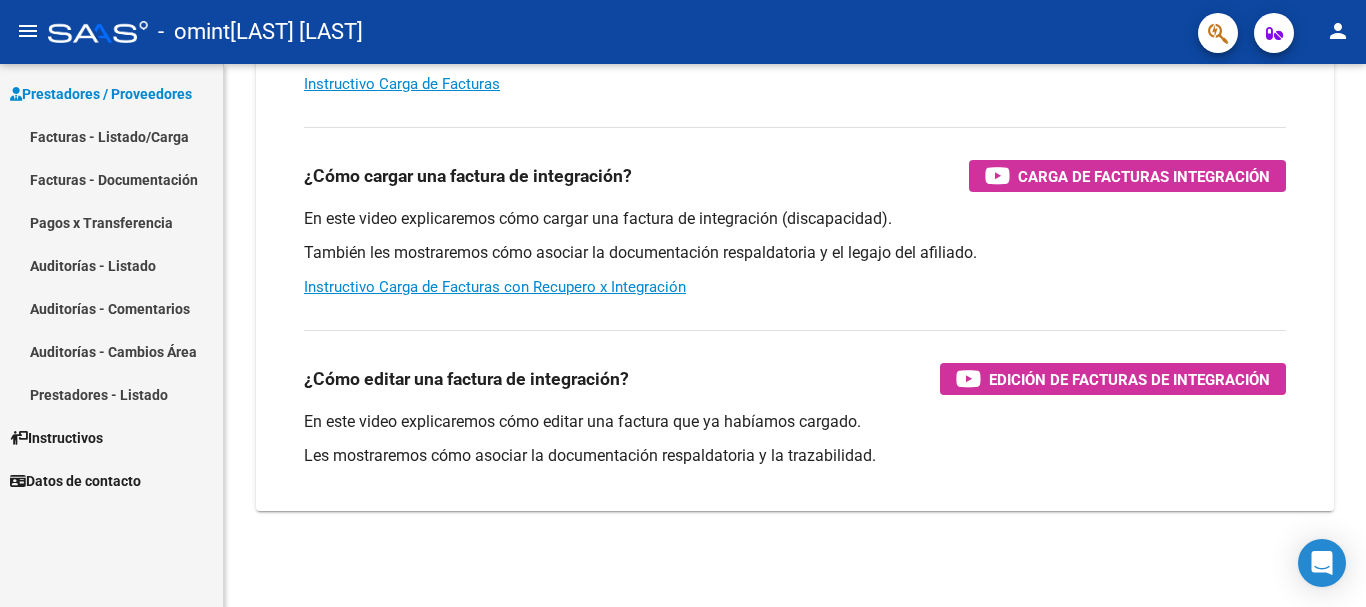 click on "Facturas - Listado/Carga" at bounding box center [111, 136] 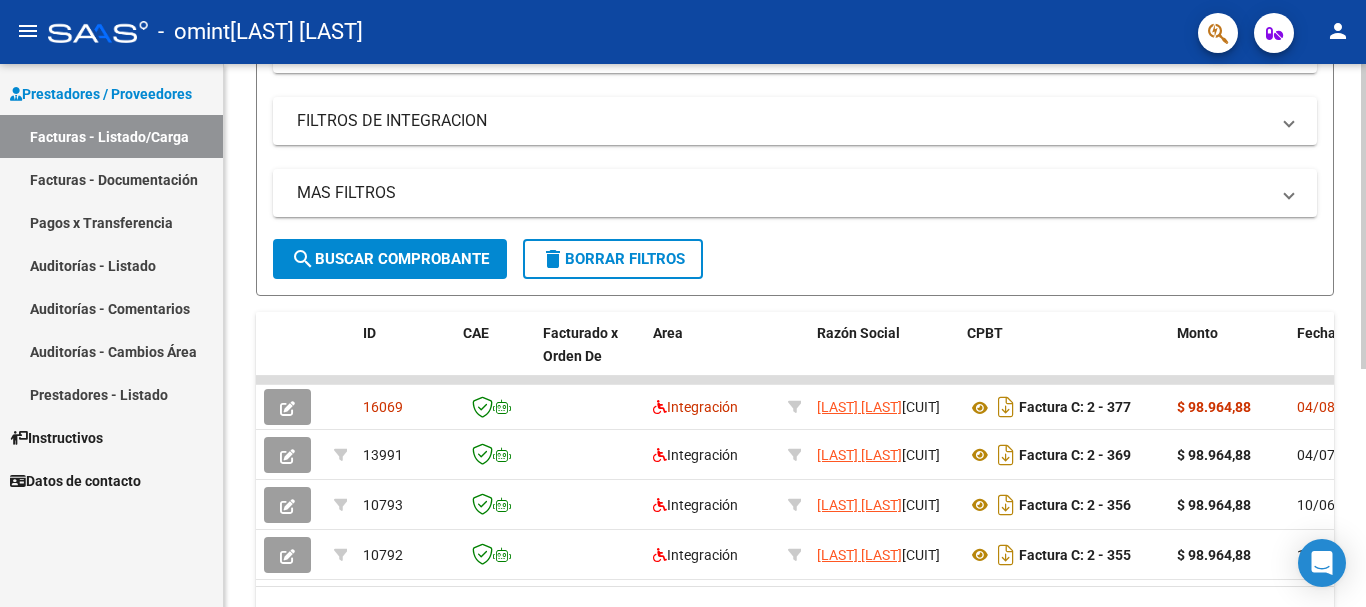 scroll, scrollTop: 376, scrollLeft: 0, axis: vertical 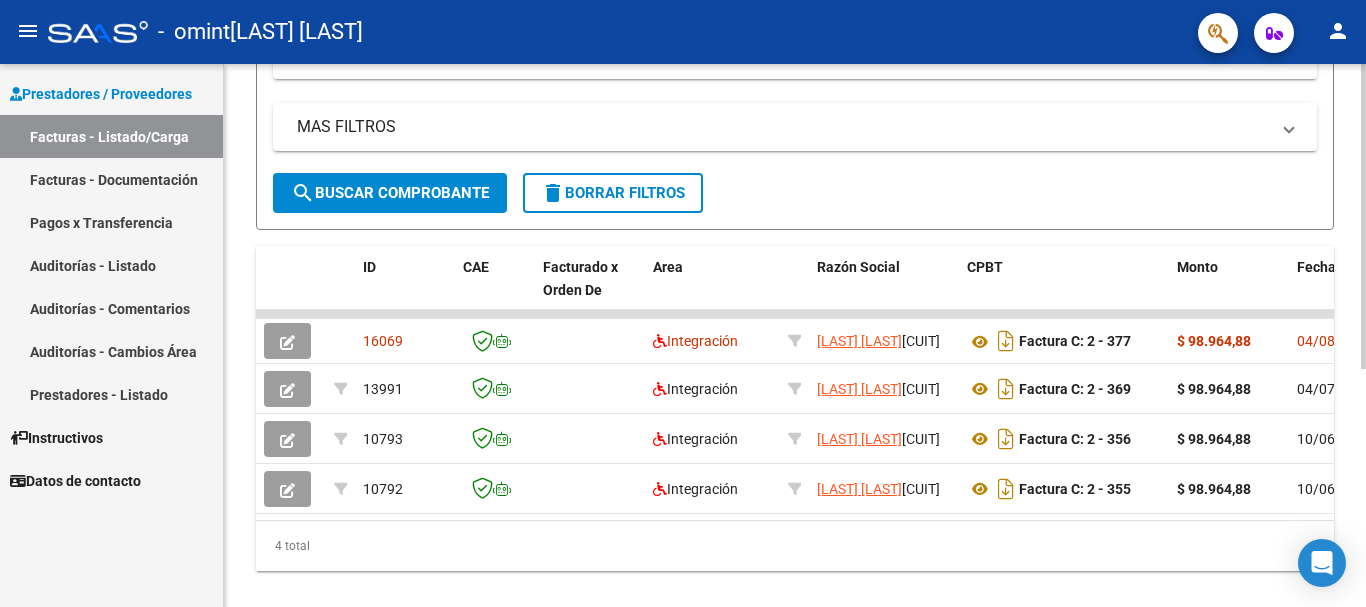 click 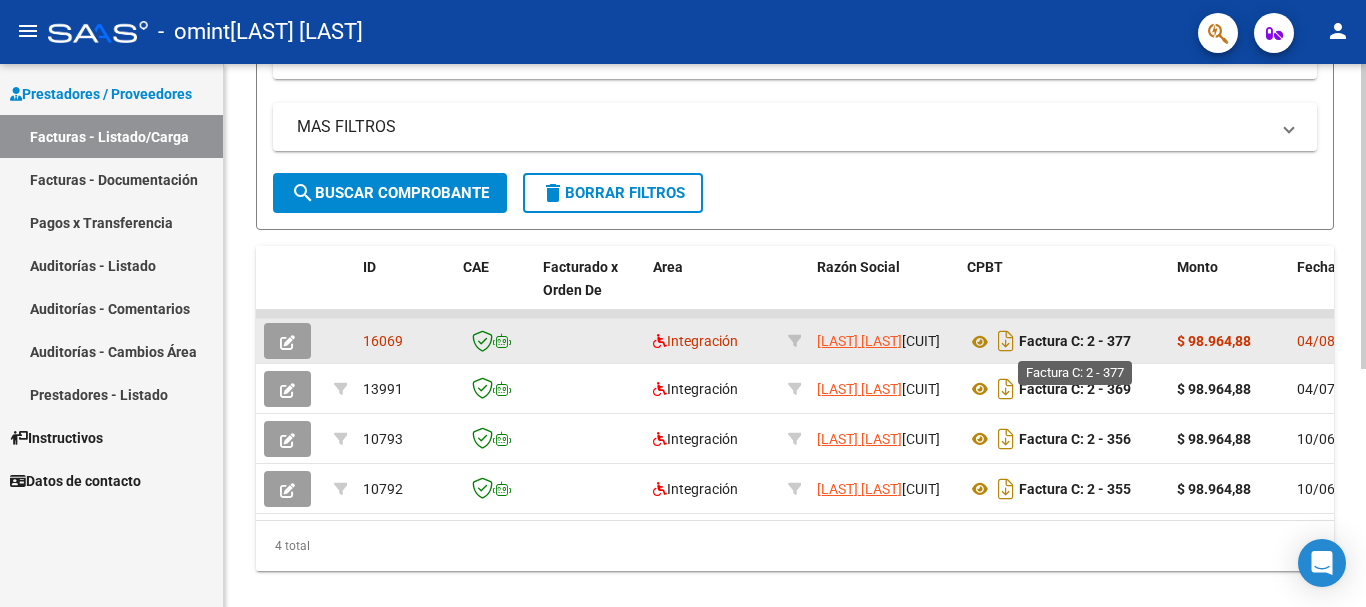 click on "Factura C: 2 - 377" 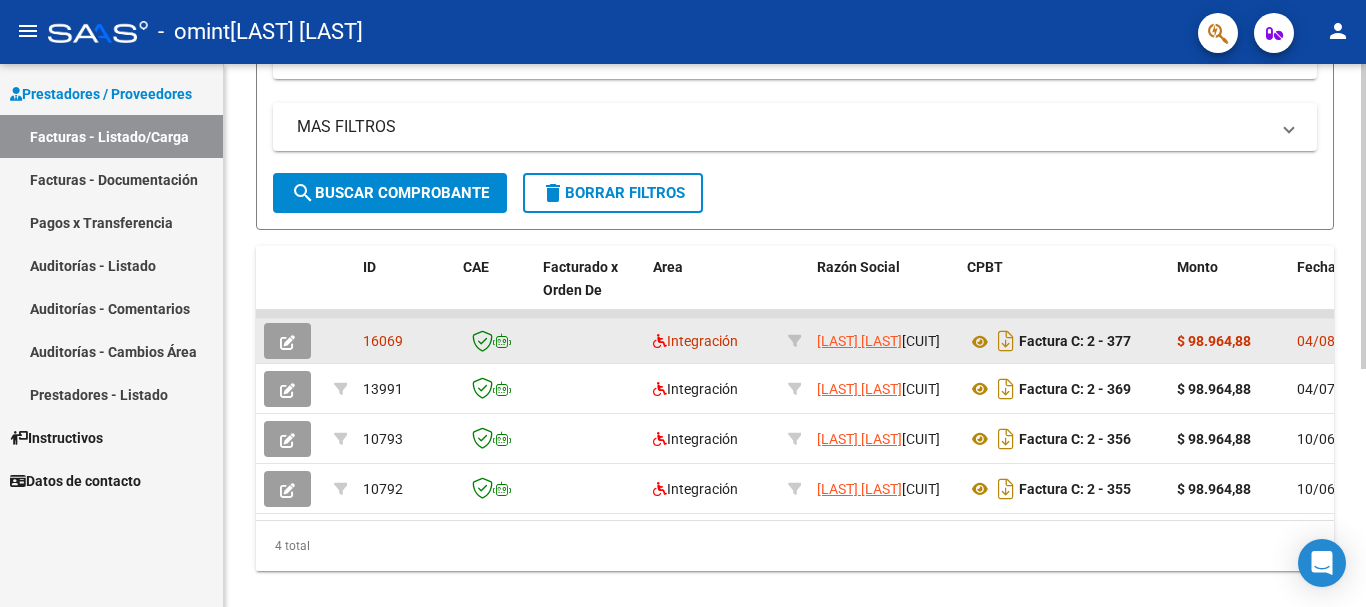 click 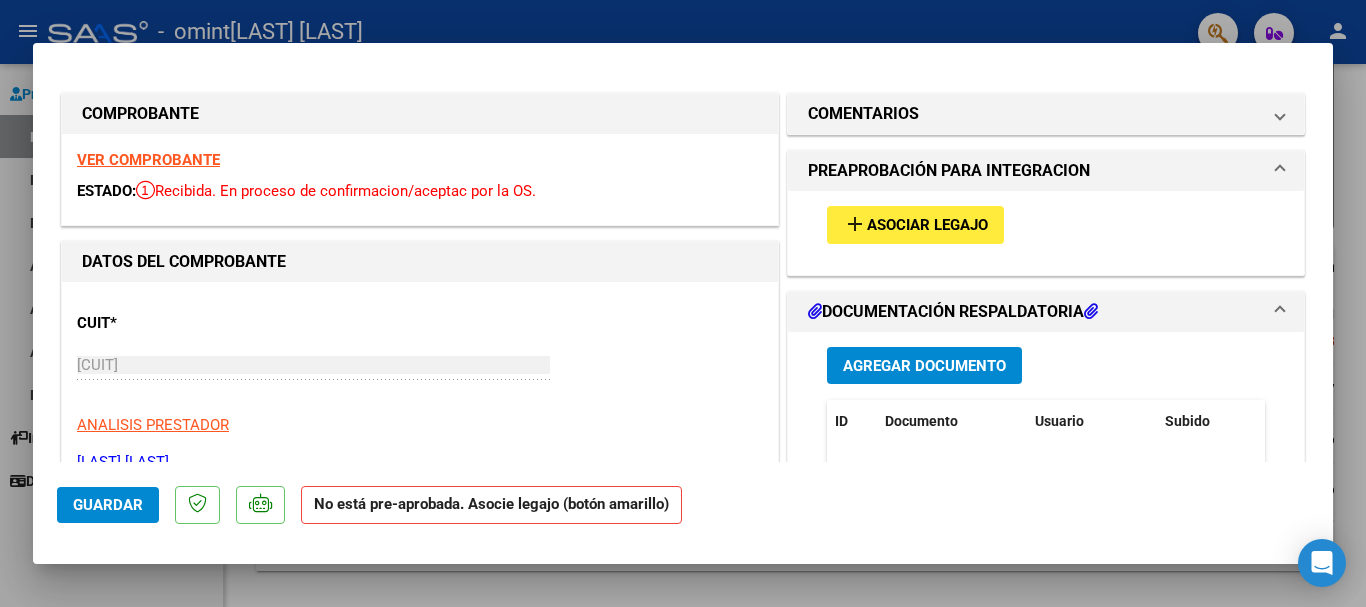 click on "Asociar Legajo" at bounding box center (927, 226) 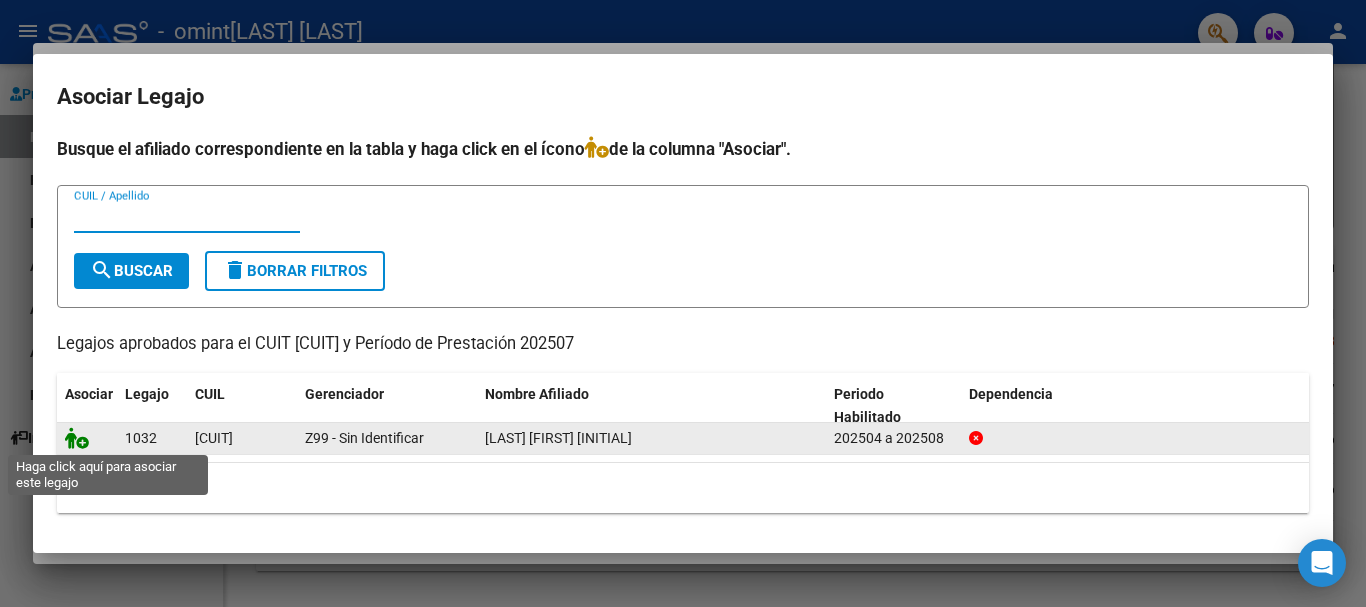 click 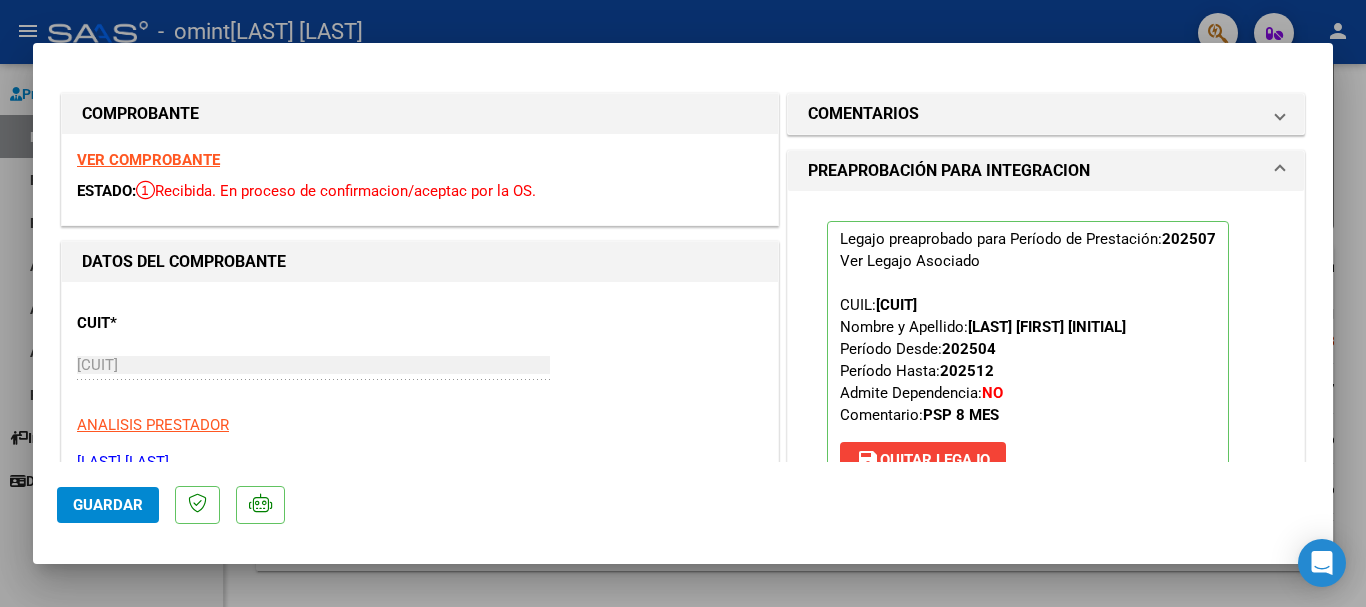 click on "Guardar" 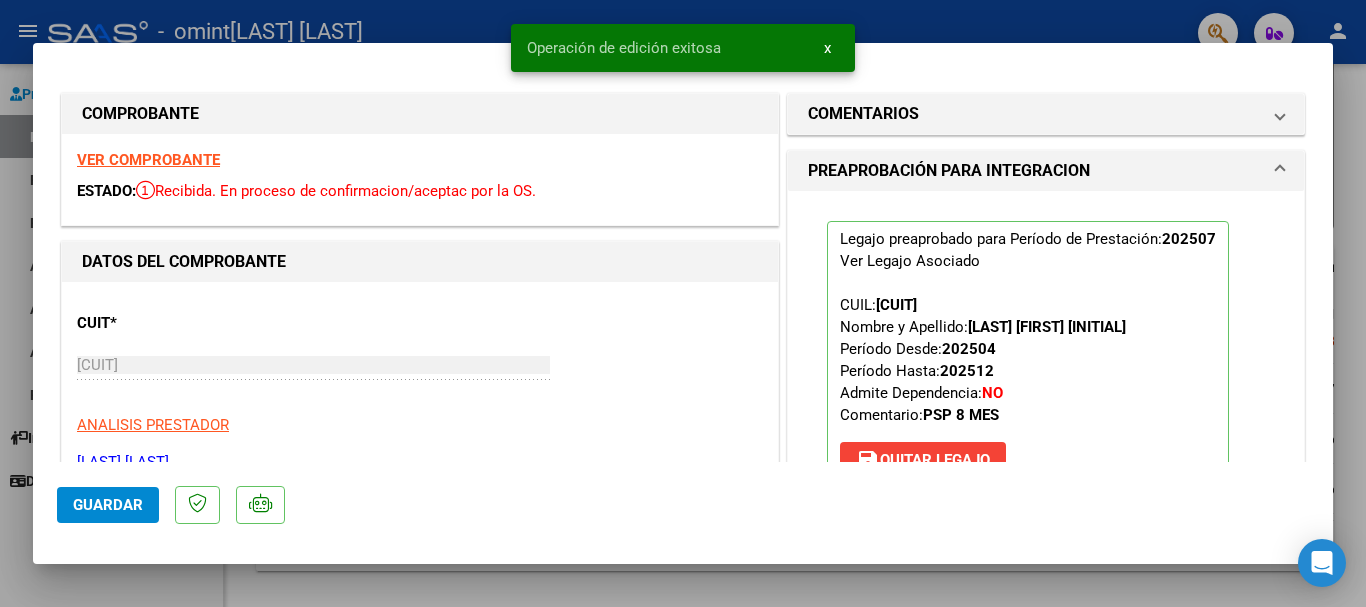 click at bounding box center (683, 303) 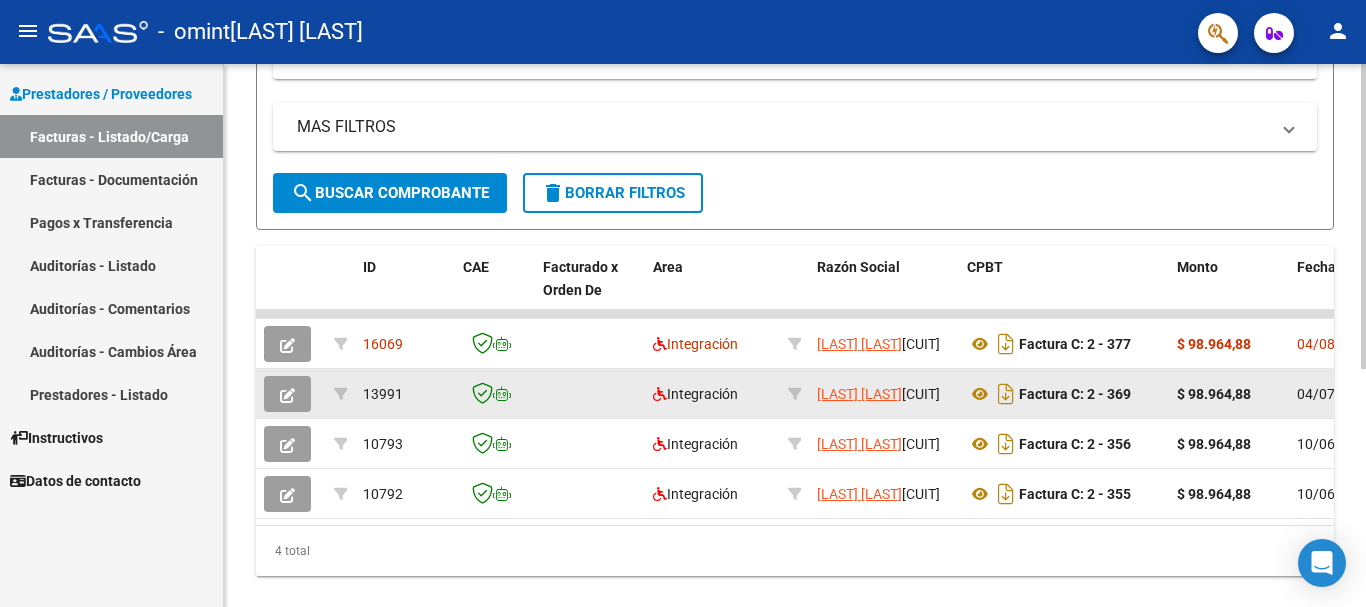 click 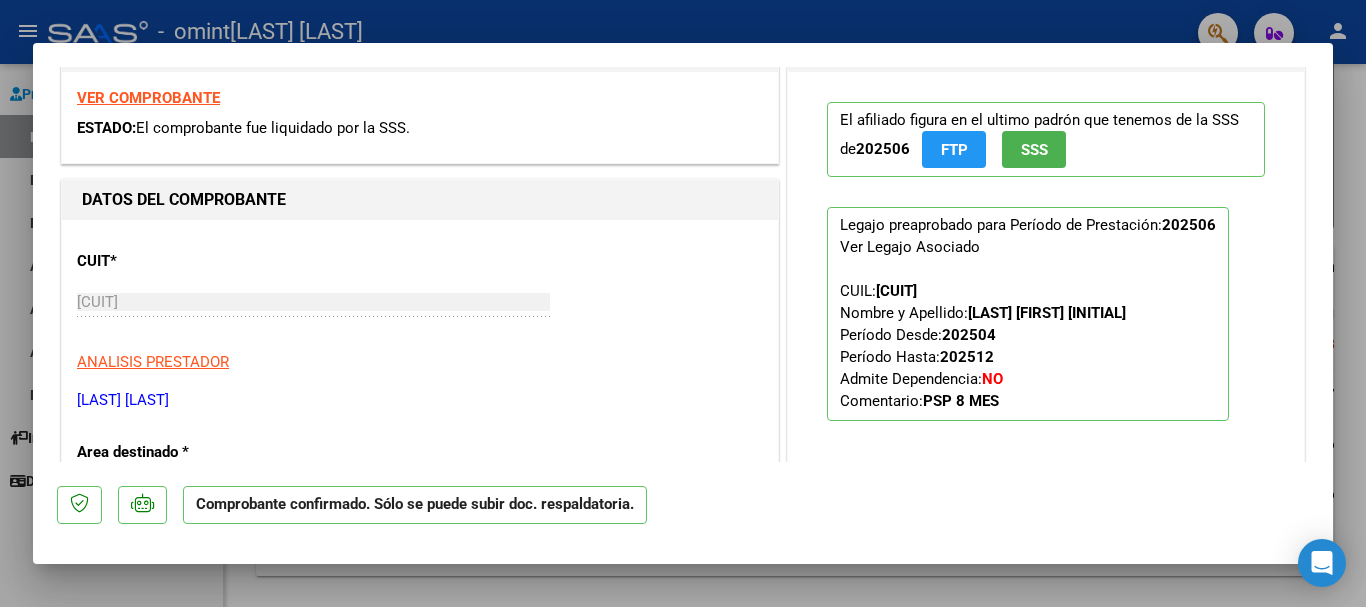 scroll, scrollTop: 0, scrollLeft: 0, axis: both 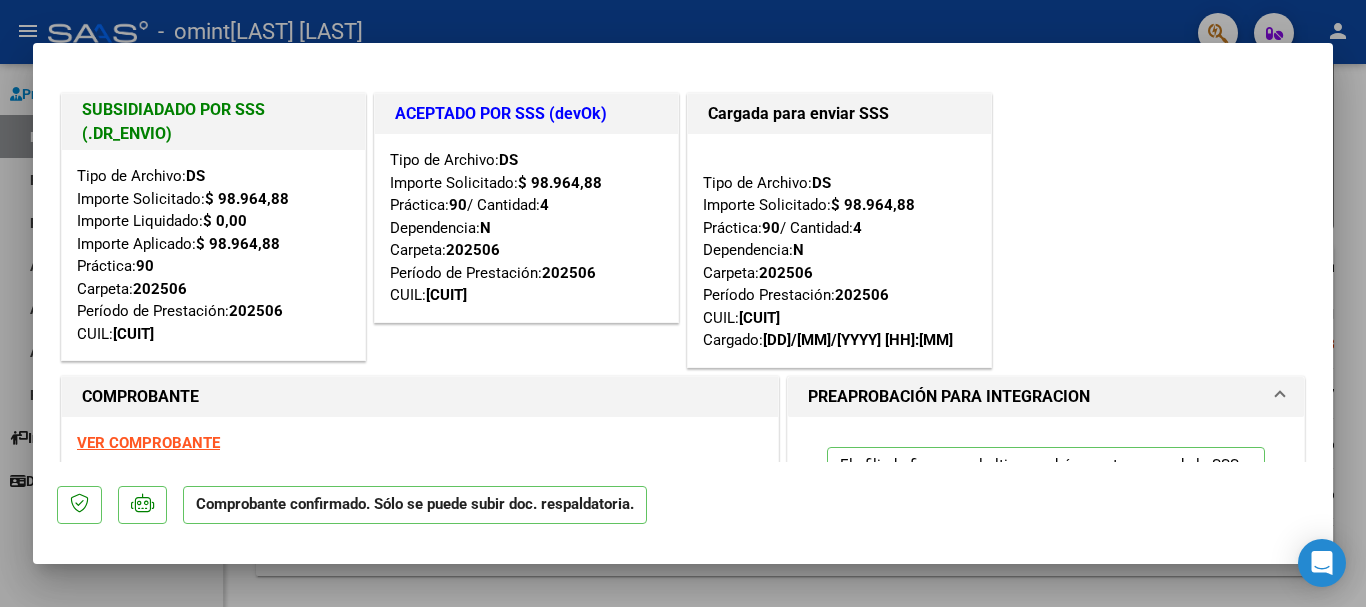 click at bounding box center (683, 303) 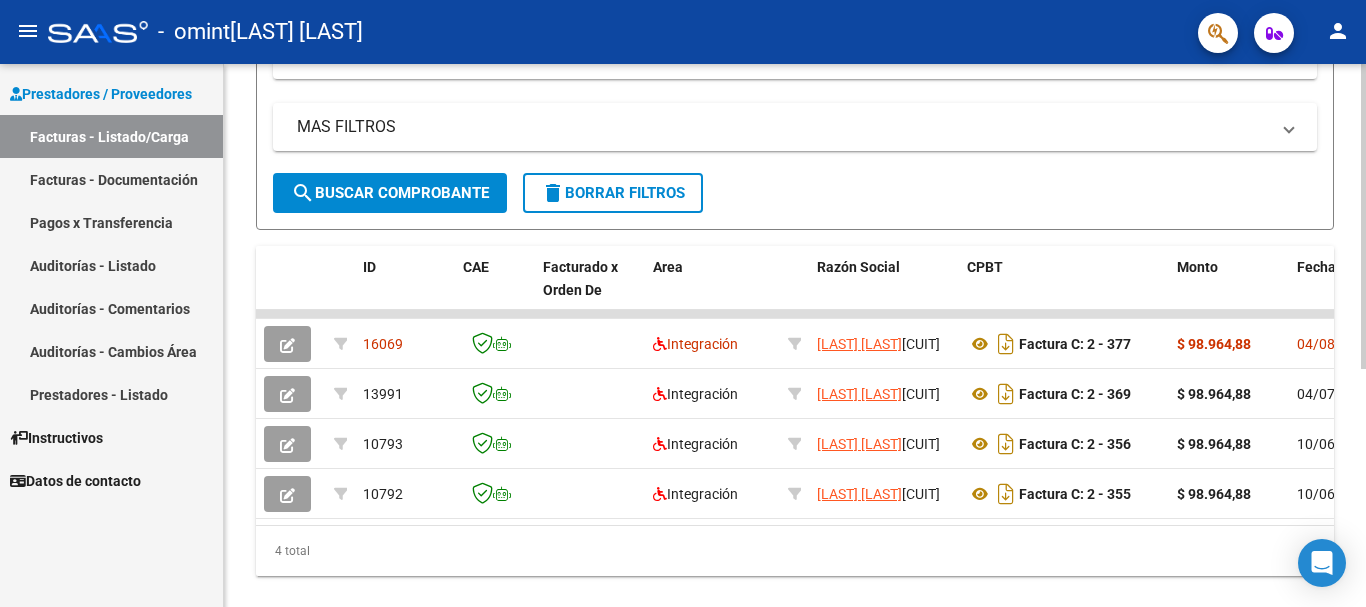 drag, startPoint x: 507, startPoint y: 541, endPoint x: 586, endPoint y: 544, distance: 79.05694 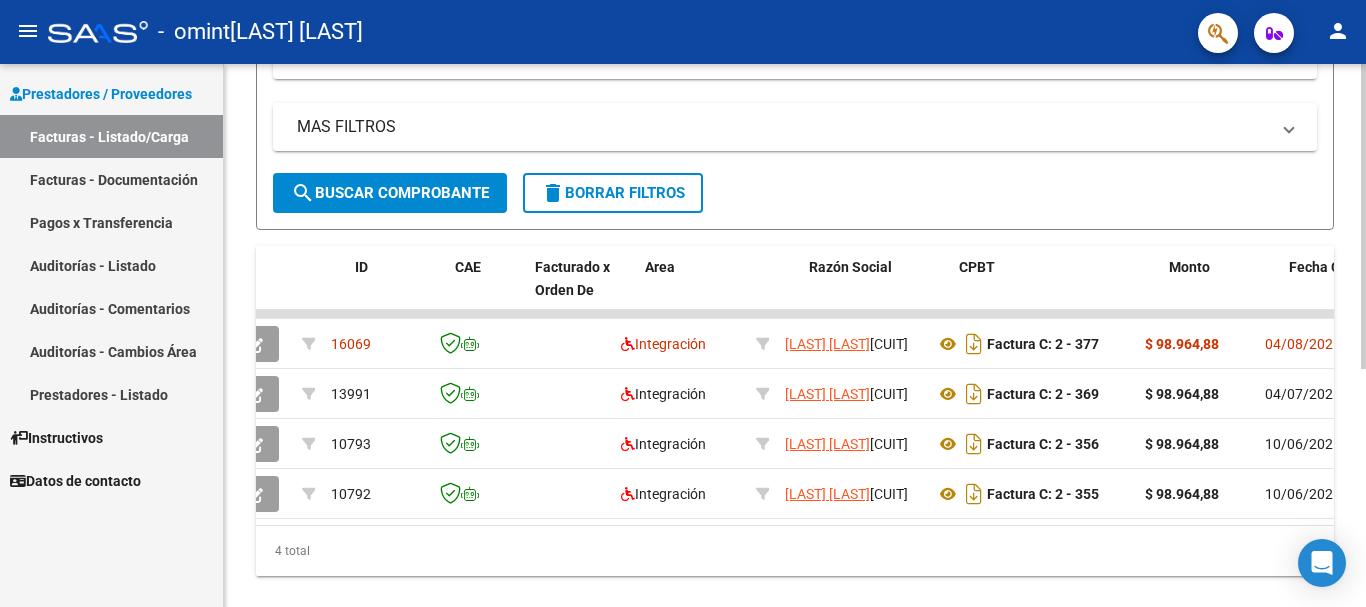 scroll, scrollTop: 0, scrollLeft: 0, axis: both 